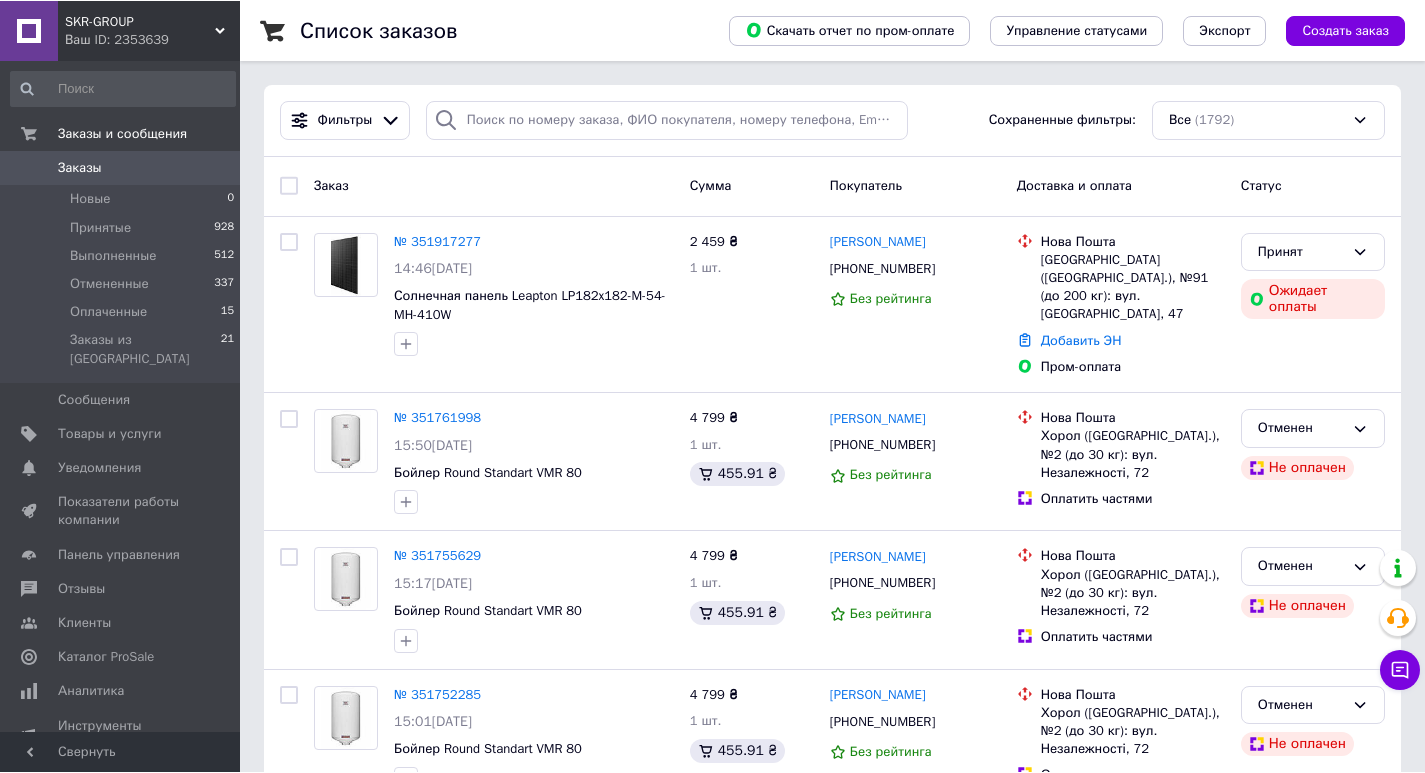 scroll, scrollTop: 0, scrollLeft: 0, axis: both 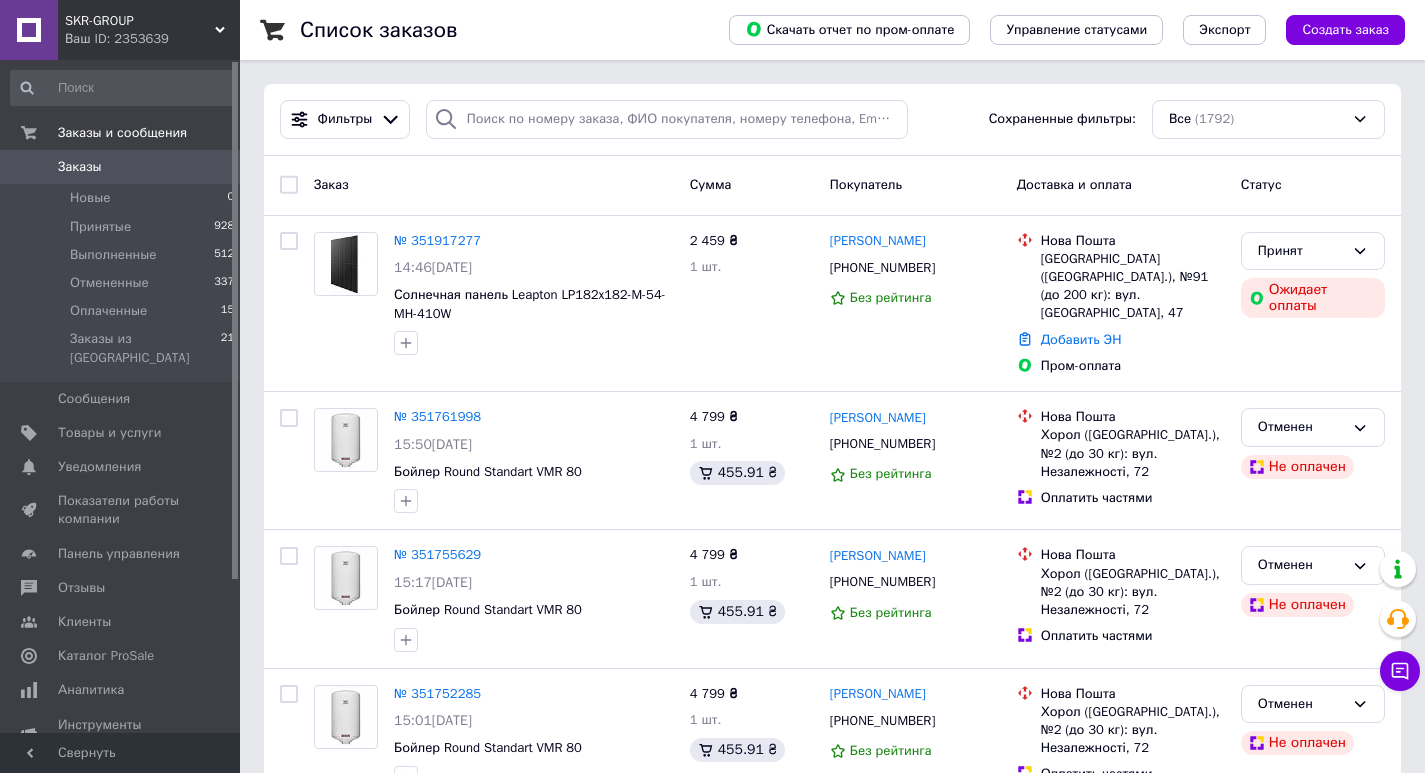 click on "Заказы" at bounding box center [80, 167] 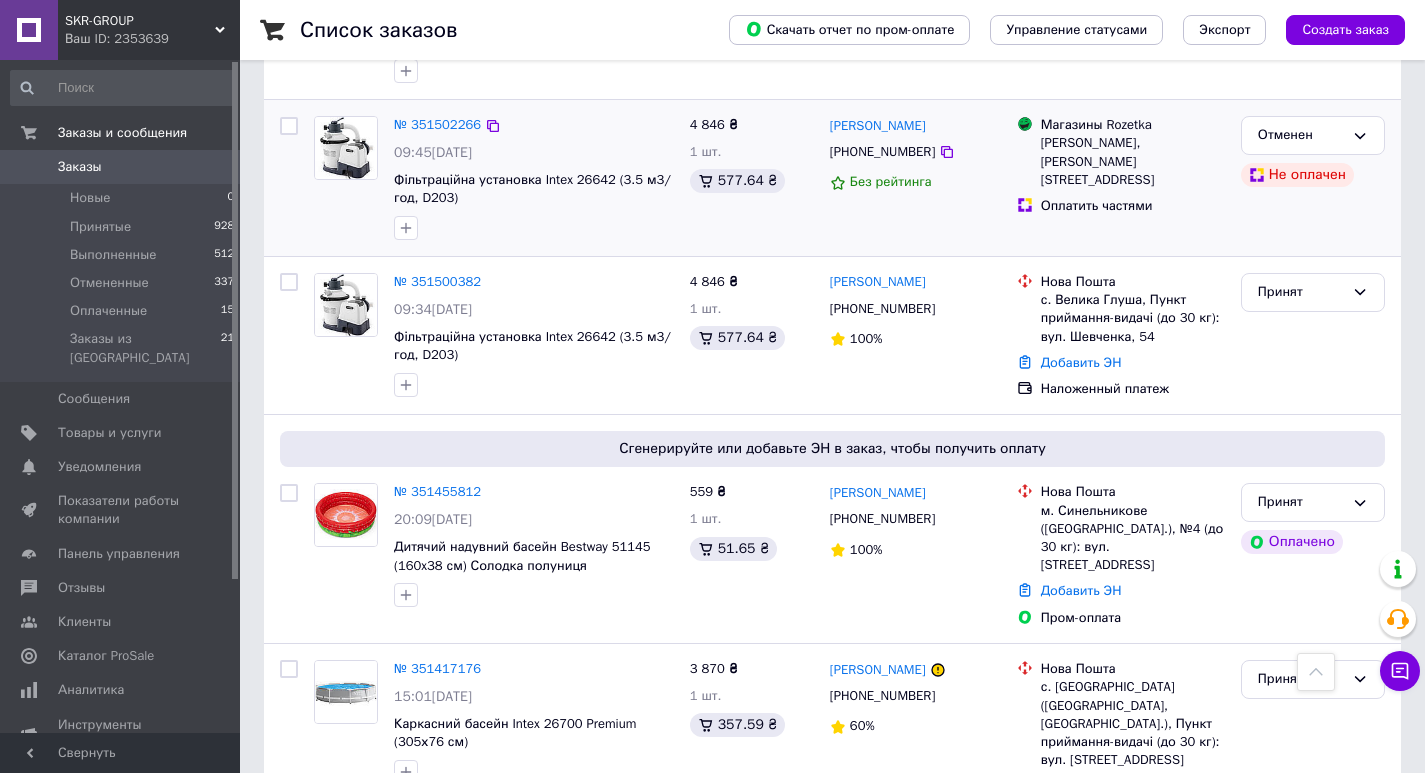 scroll, scrollTop: 2200, scrollLeft: 0, axis: vertical 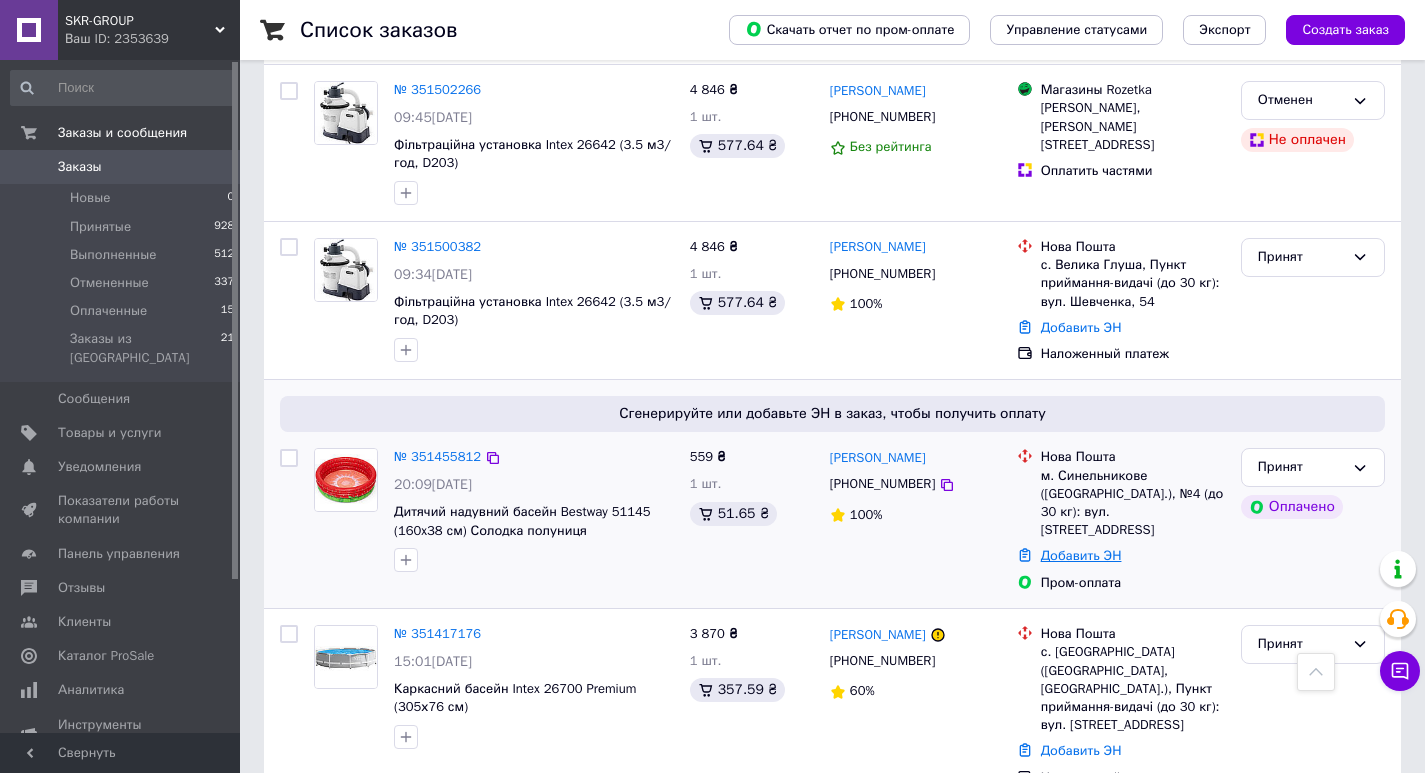 click on "Добавить ЭН" at bounding box center (1081, 555) 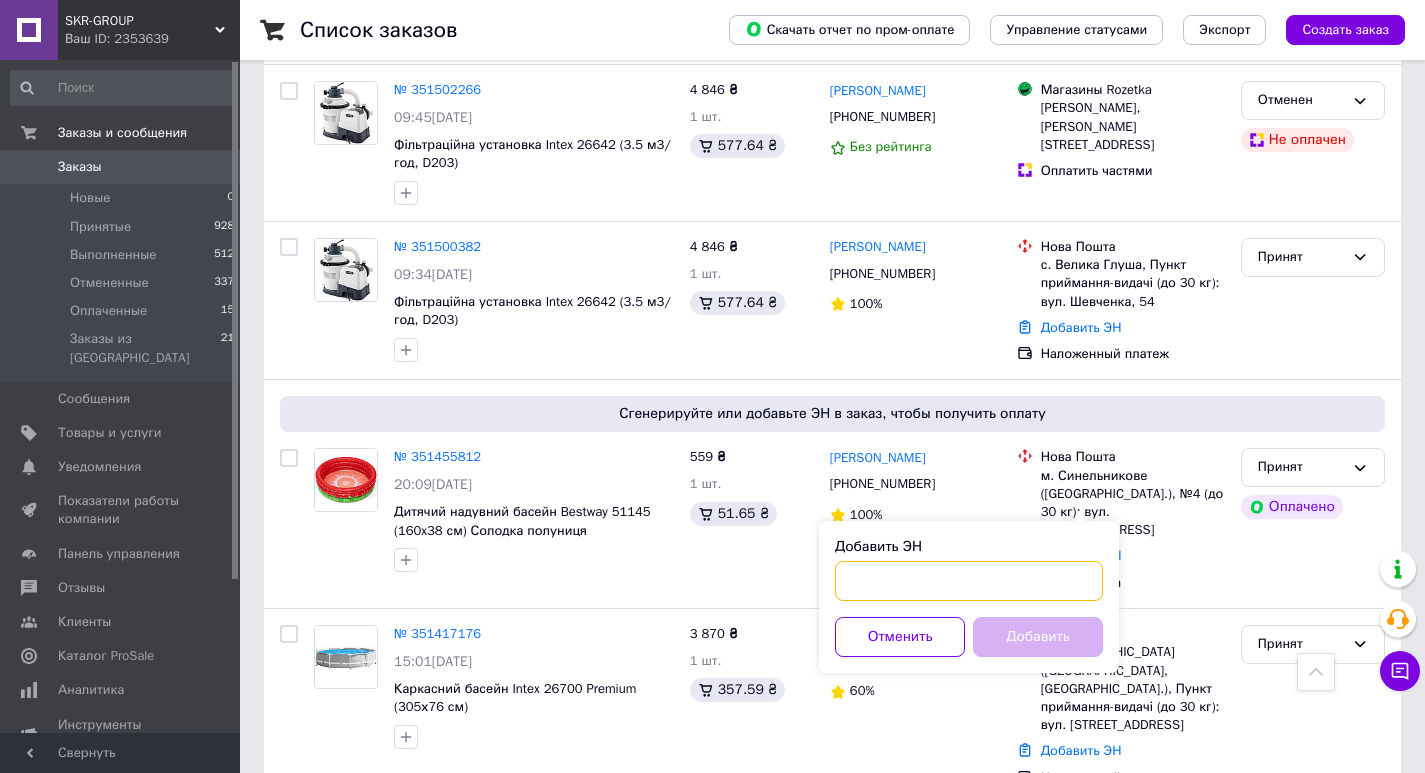 click on "Добавить ЭН" at bounding box center (969, 581) 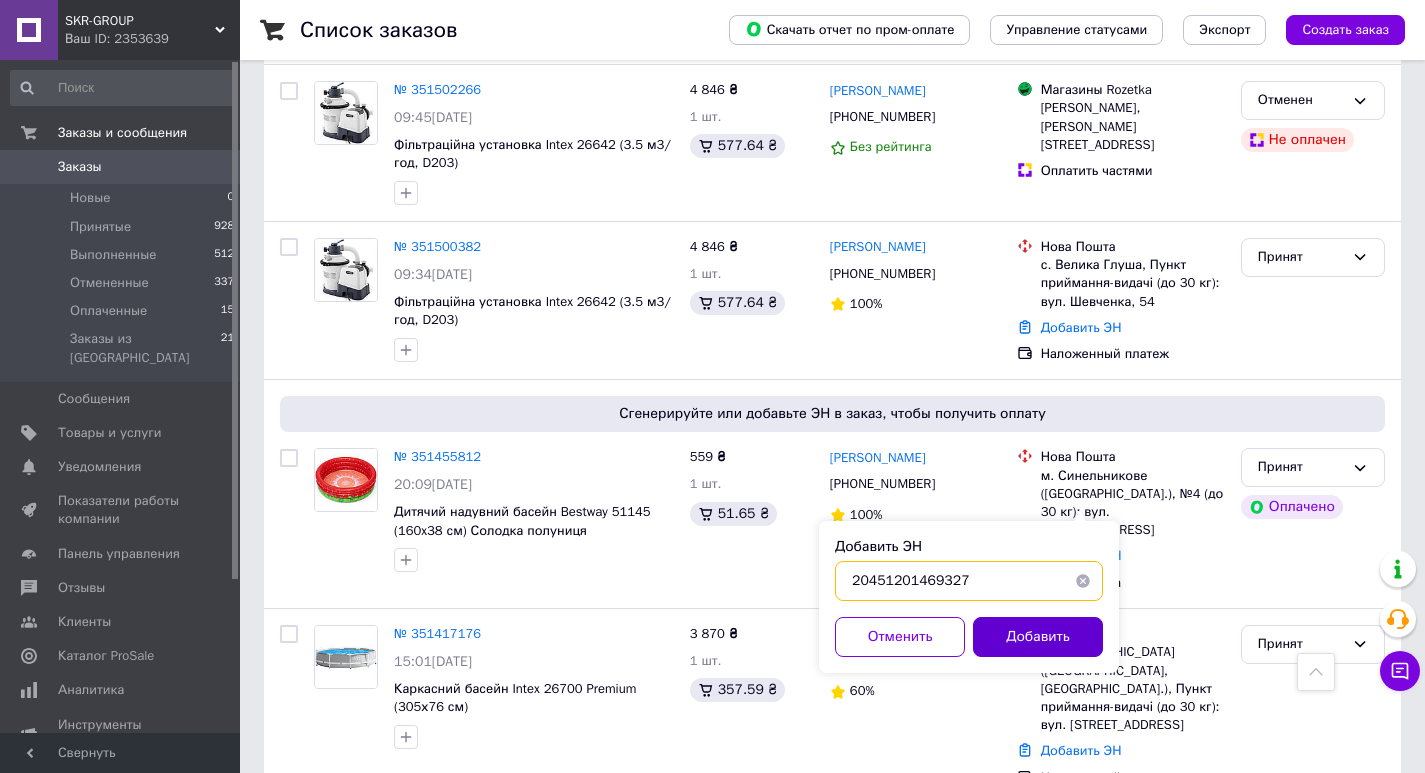 type on "20451201469327" 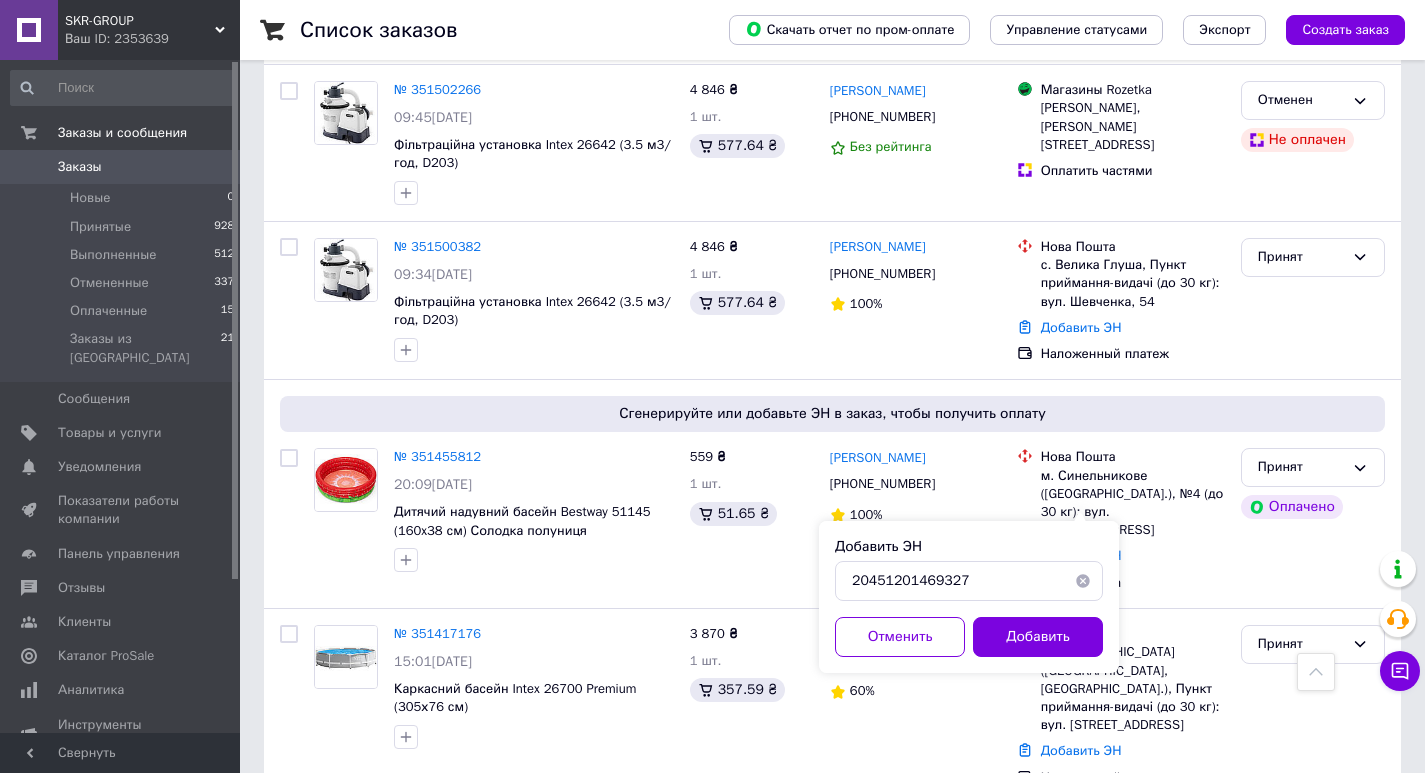click on "Добавить" at bounding box center (1038, 637) 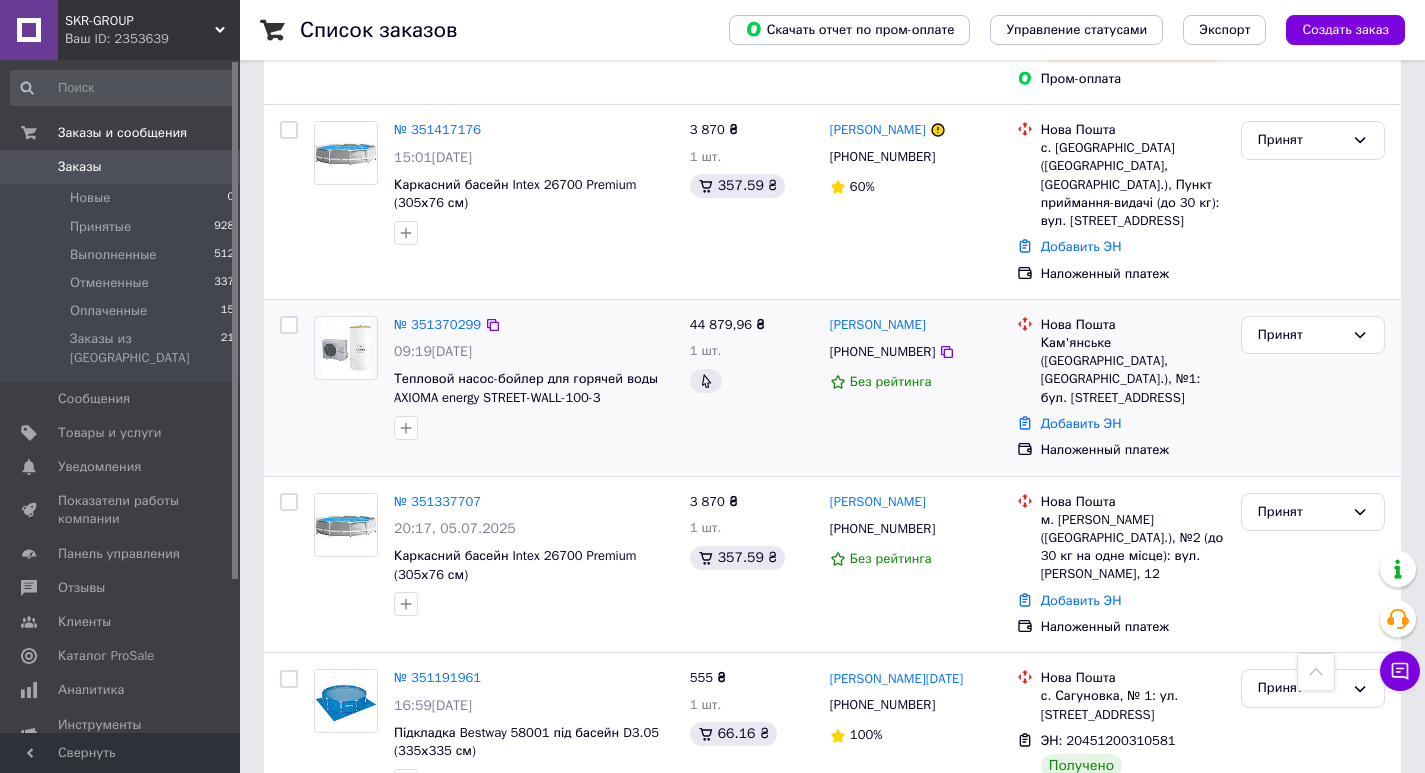 scroll, scrollTop: 2789, scrollLeft: 0, axis: vertical 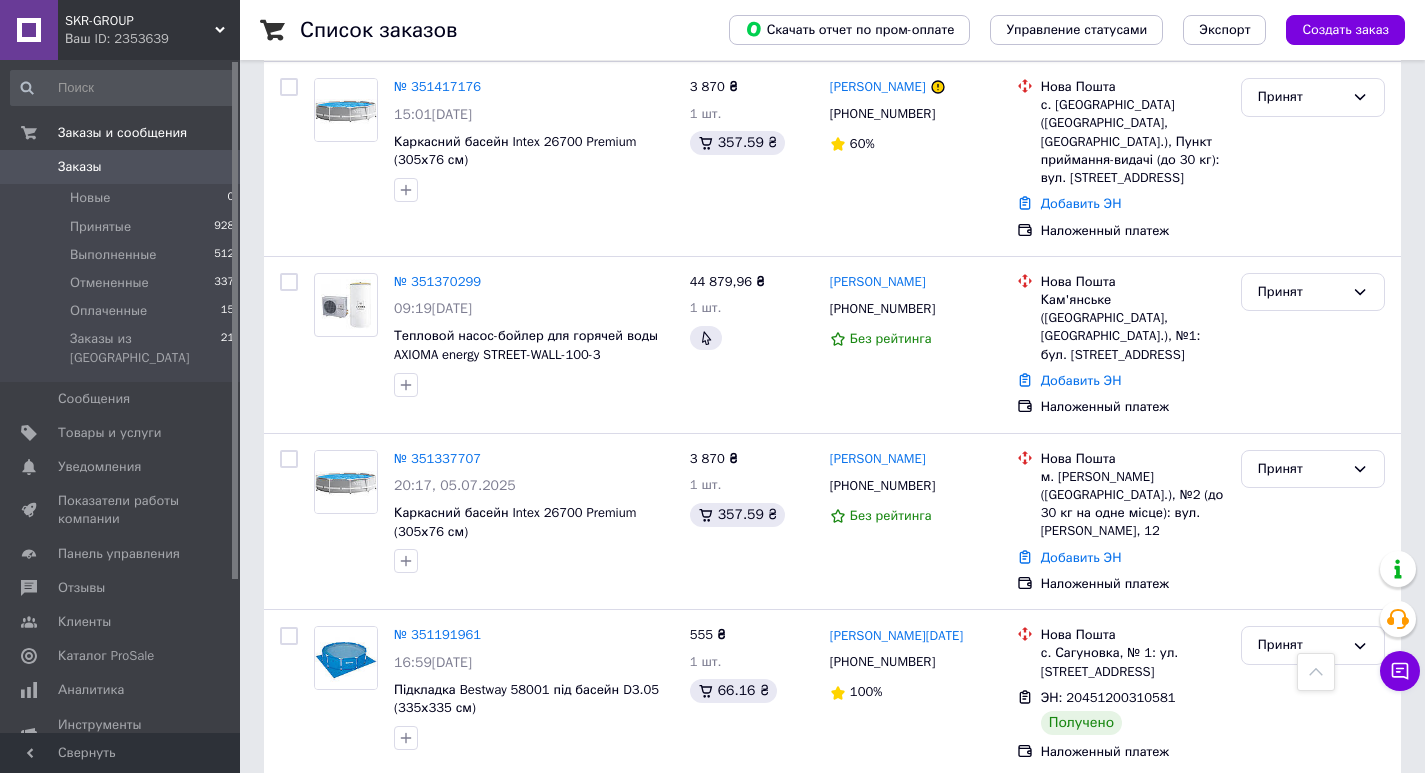 click on "2" at bounding box center [327, 823] 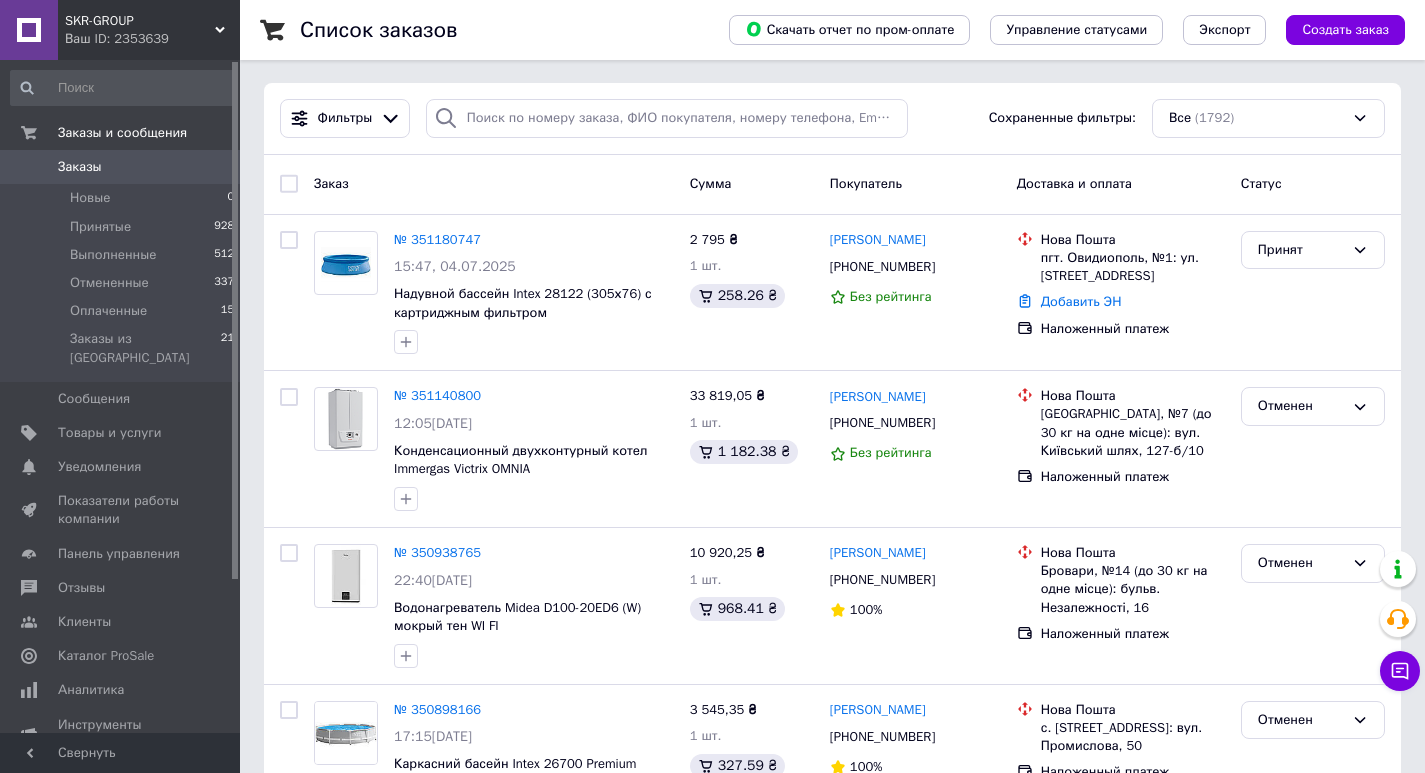 scroll, scrollTop: 0, scrollLeft: 0, axis: both 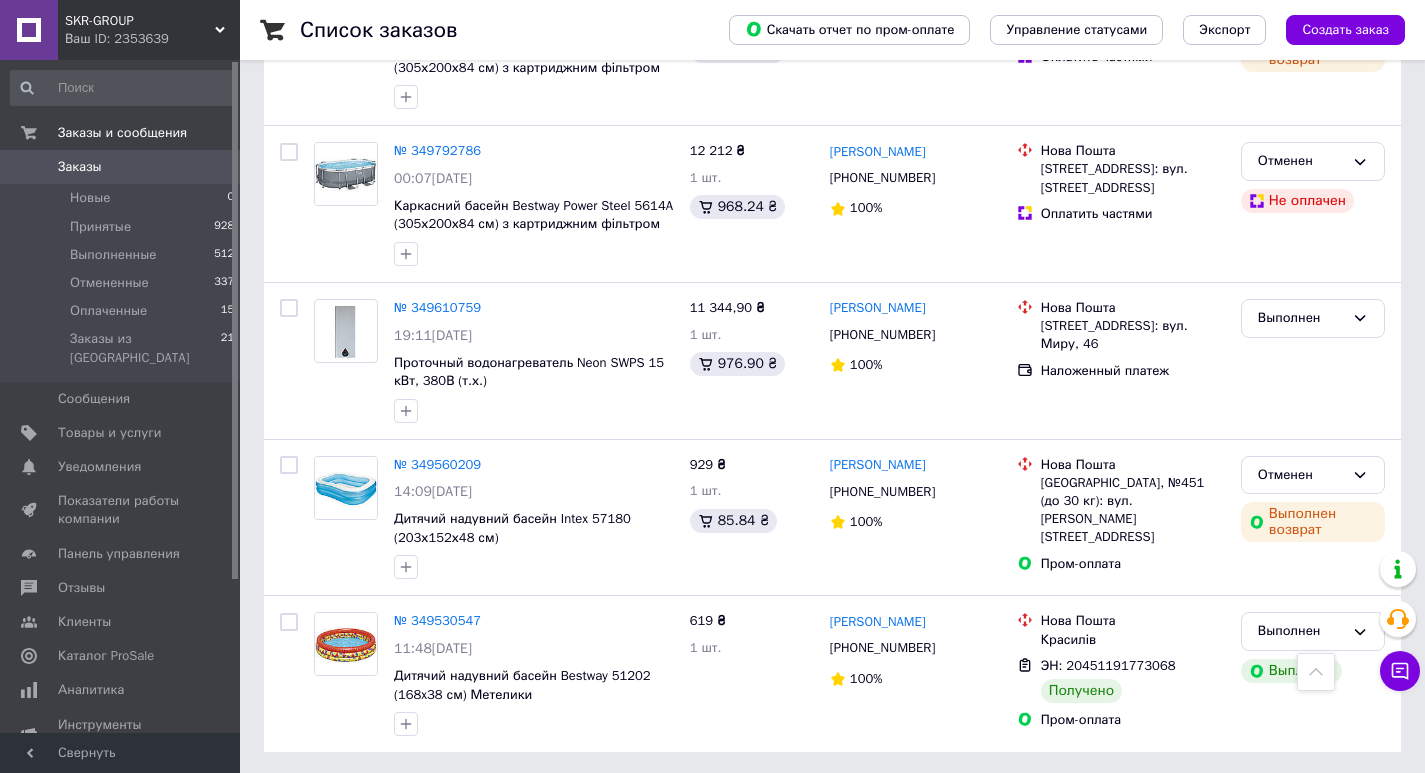 click on "1" at bounding box center [415, 797] 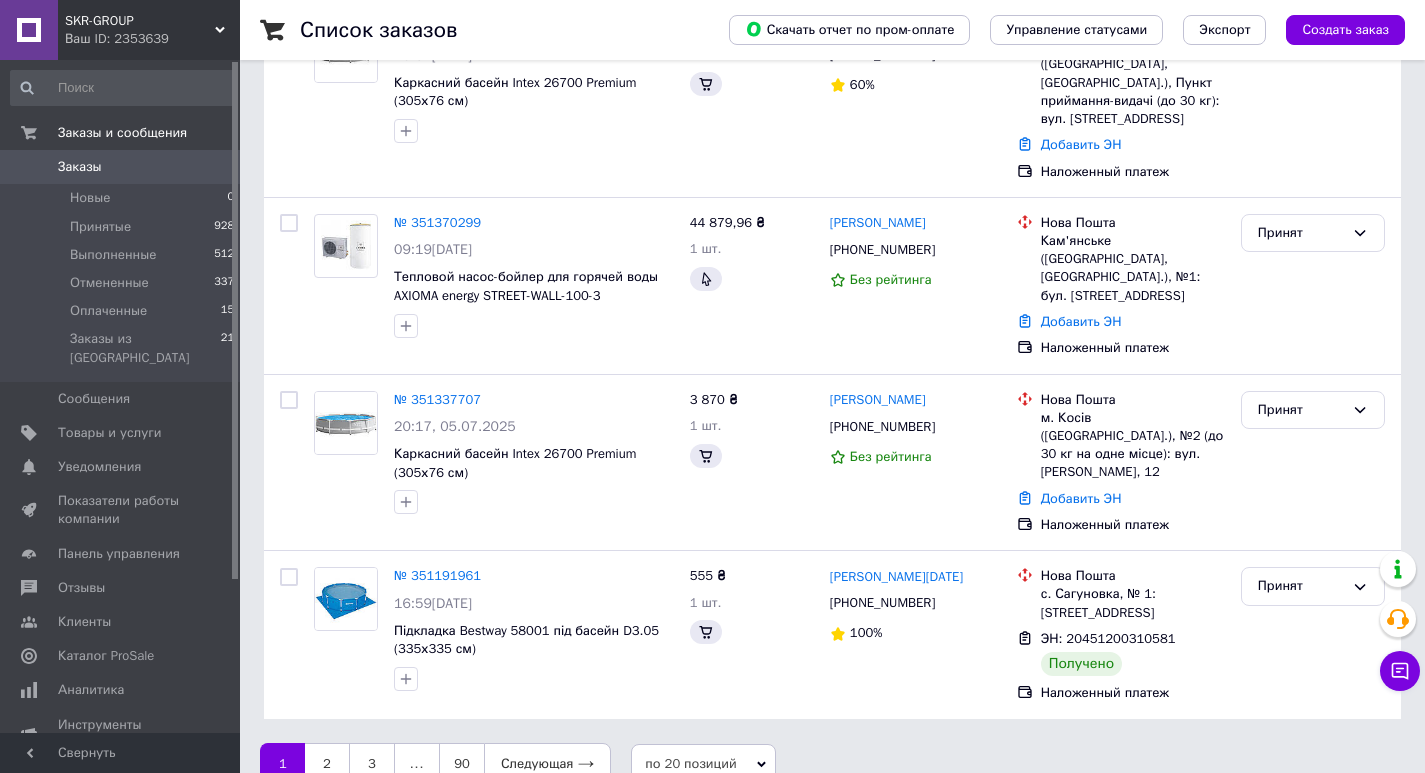 scroll, scrollTop: 0, scrollLeft: 0, axis: both 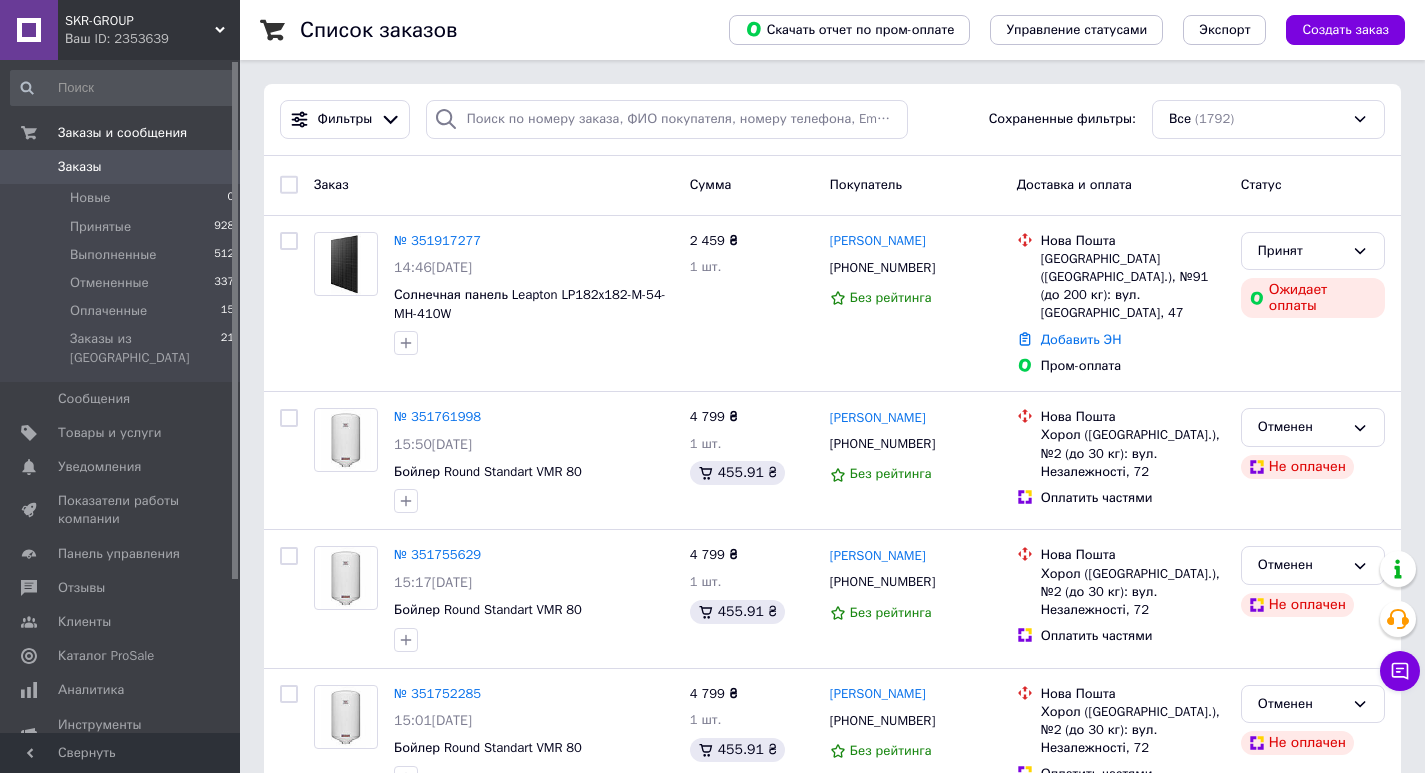 click on "Заказы" at bounding box center (80, 167) 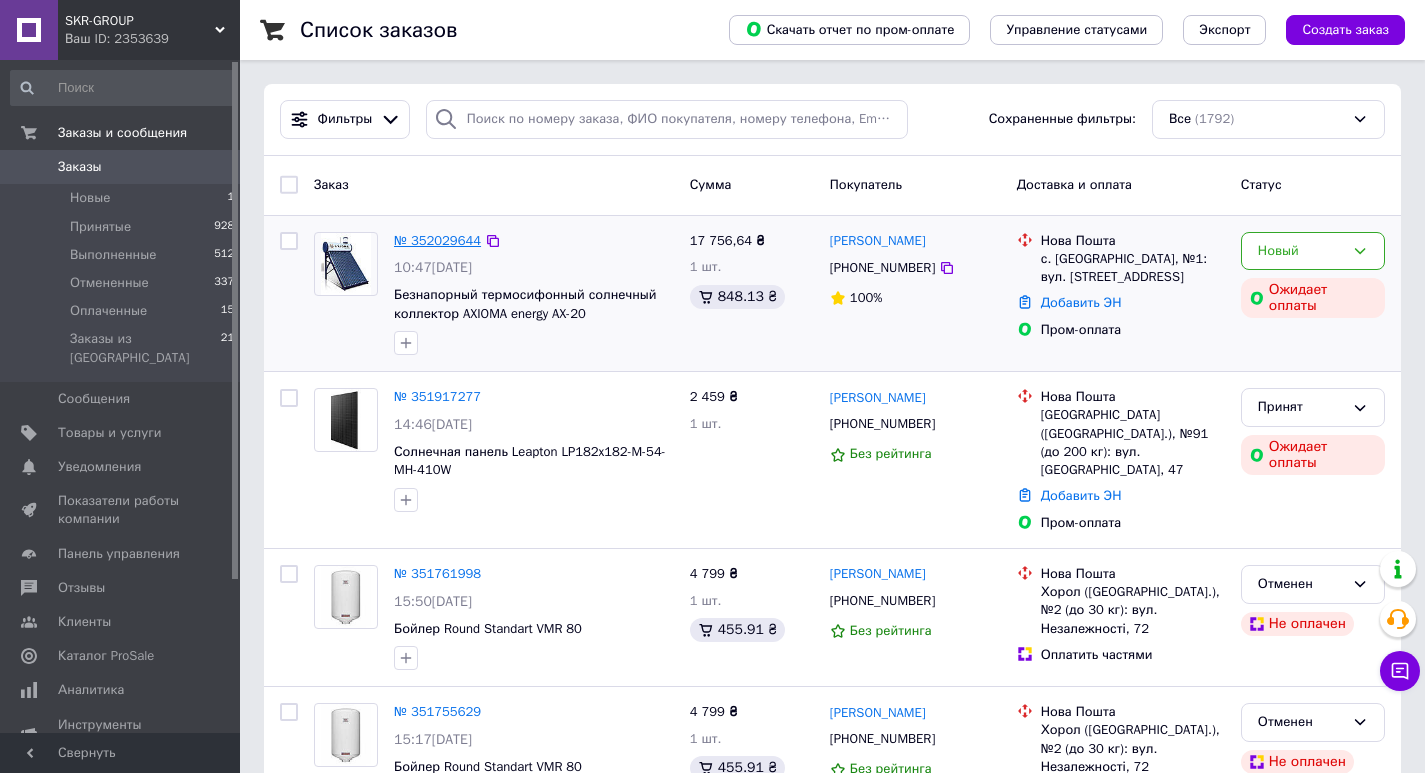click on "№ 352029644" at bounding box center [437, 240] 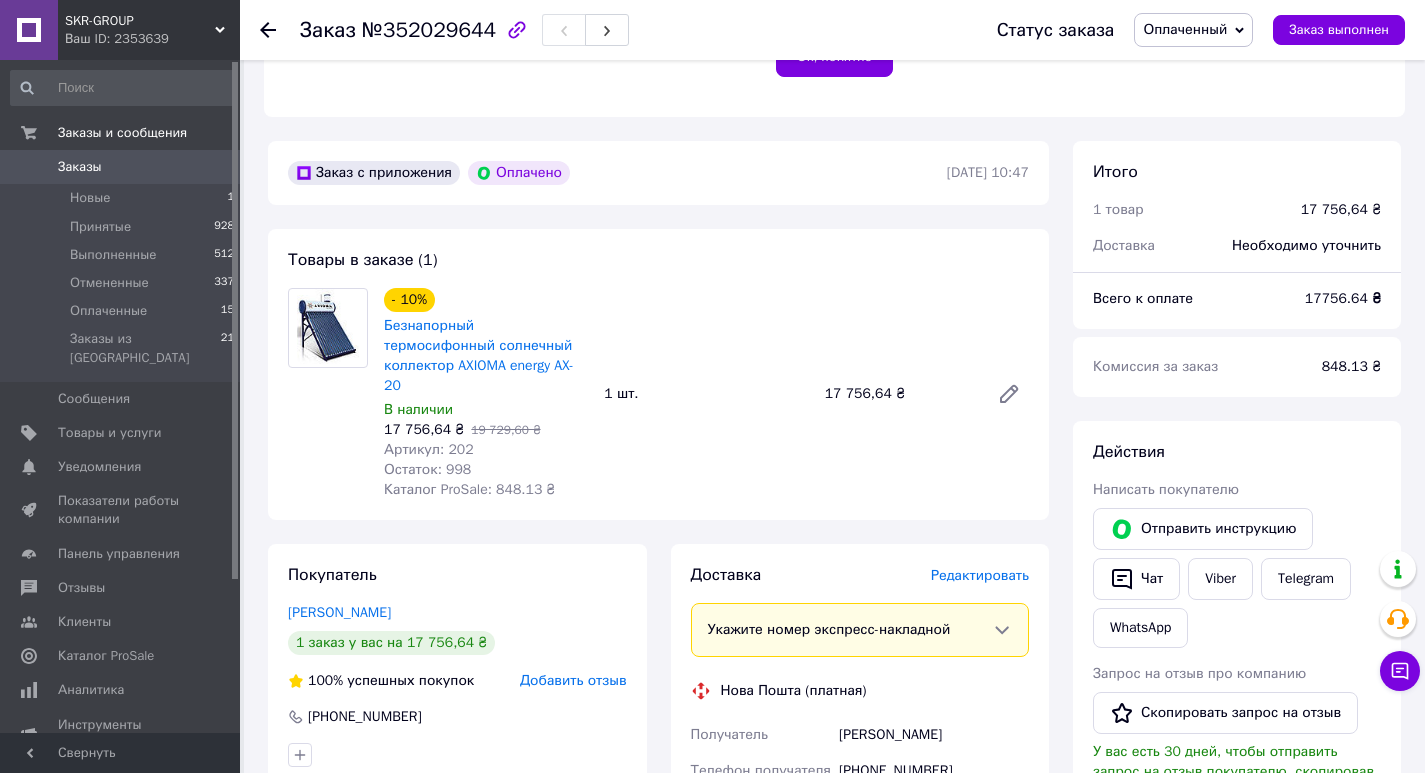 scroll, scrollTop: 700, scrollLeft: 0, axis: vertical 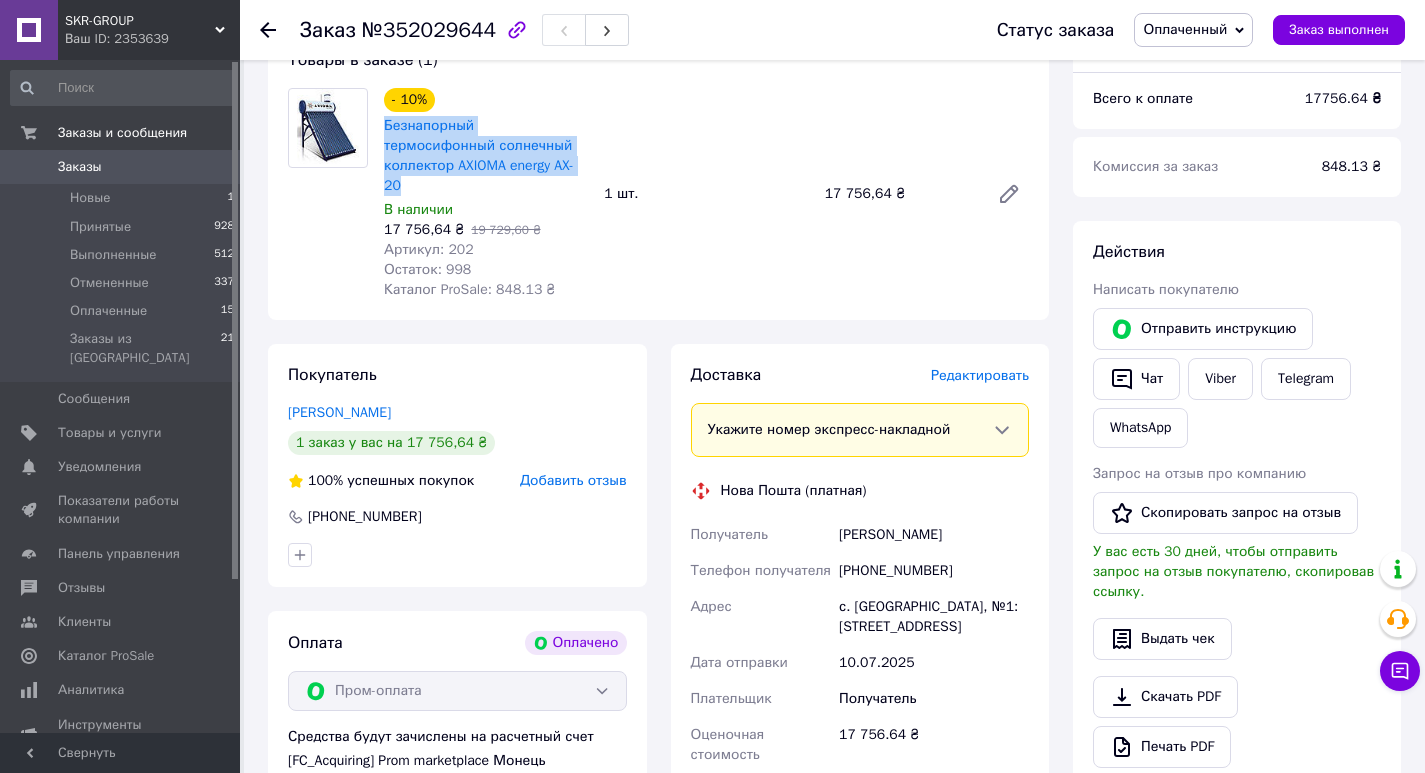 drag, startPoint x: 479, startPoint y: 168, endPoint x: 379, endPoint y: 154, distance: 100.97524 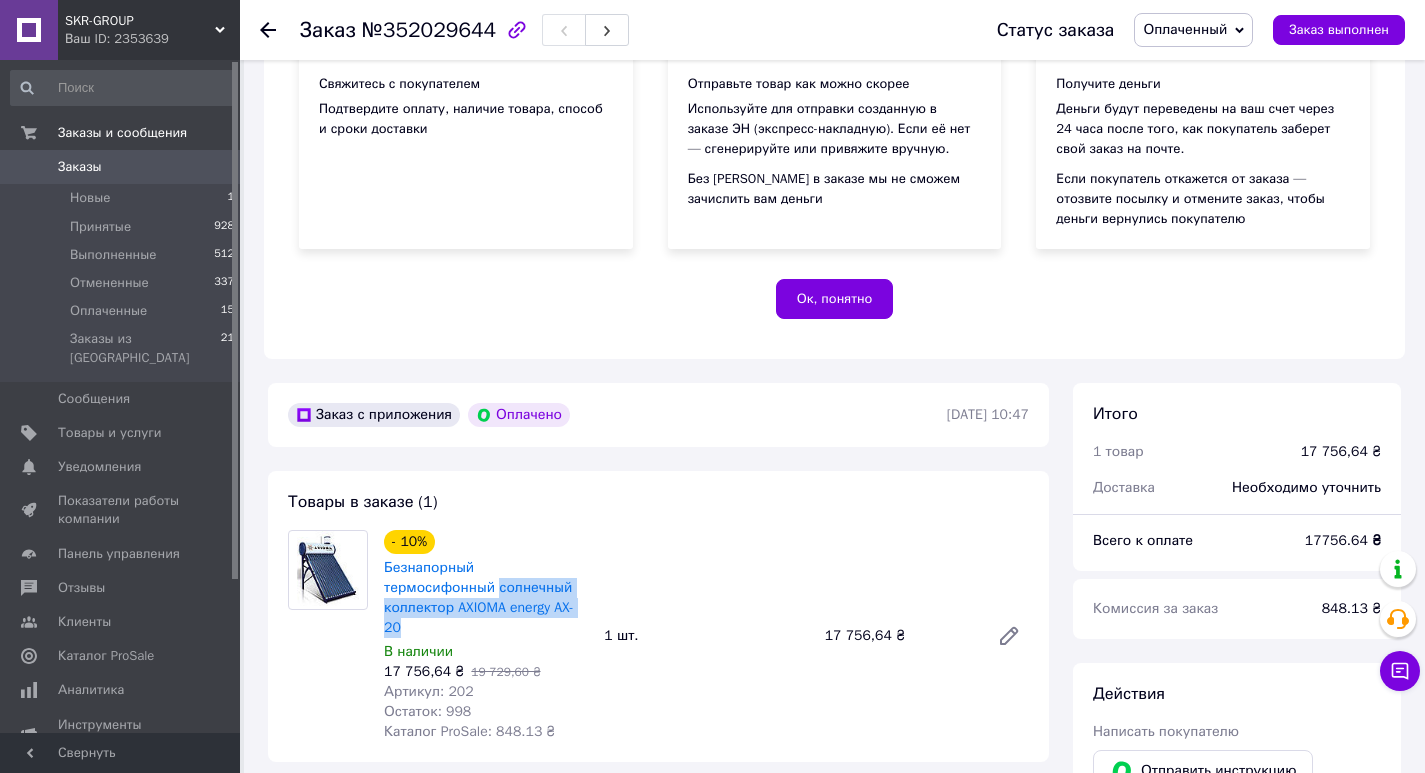 scroll, scrollTop: 500, scrollLeft: 0, axis: vertical 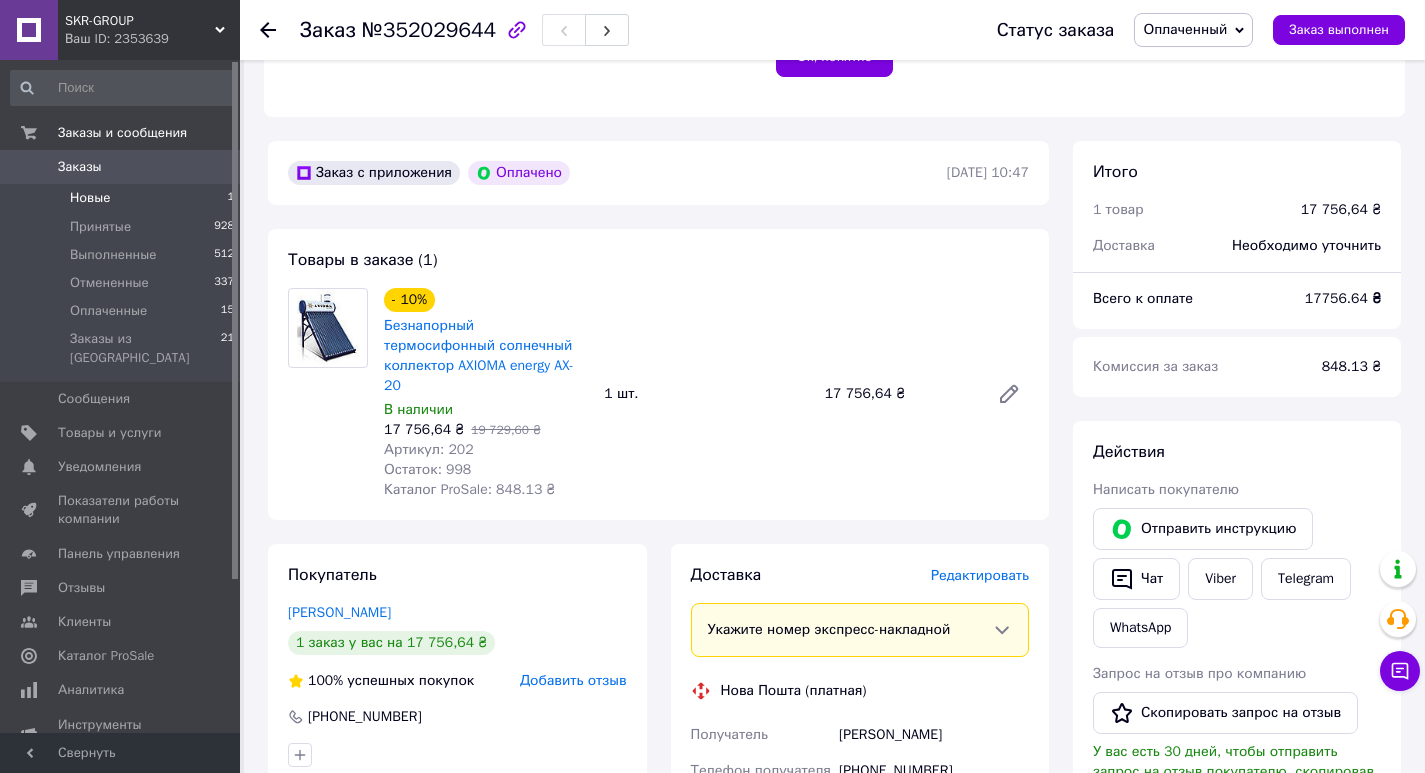 click on "Новые" at bounding box center (90, 198) 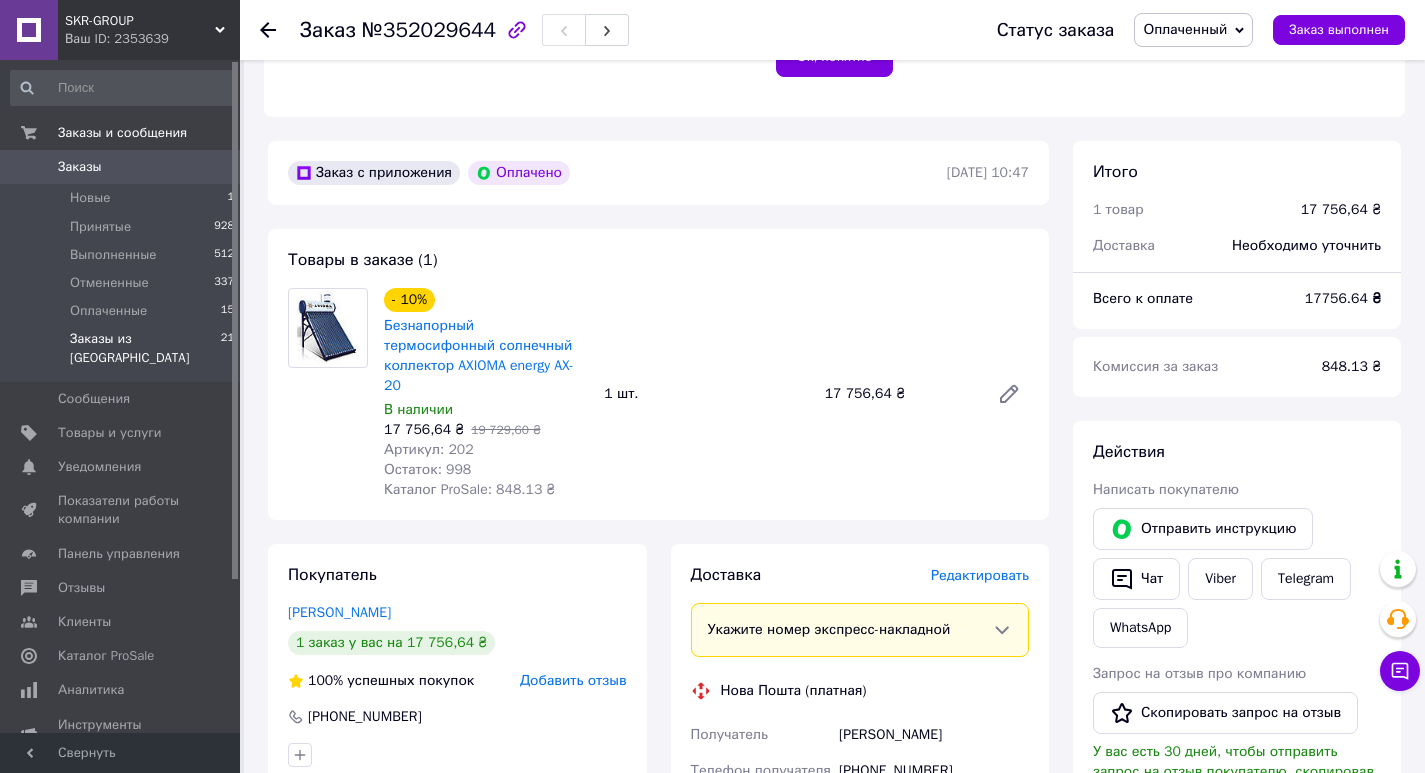 scroll, scrollTop: 0, scrollLeft: 0, axis: both 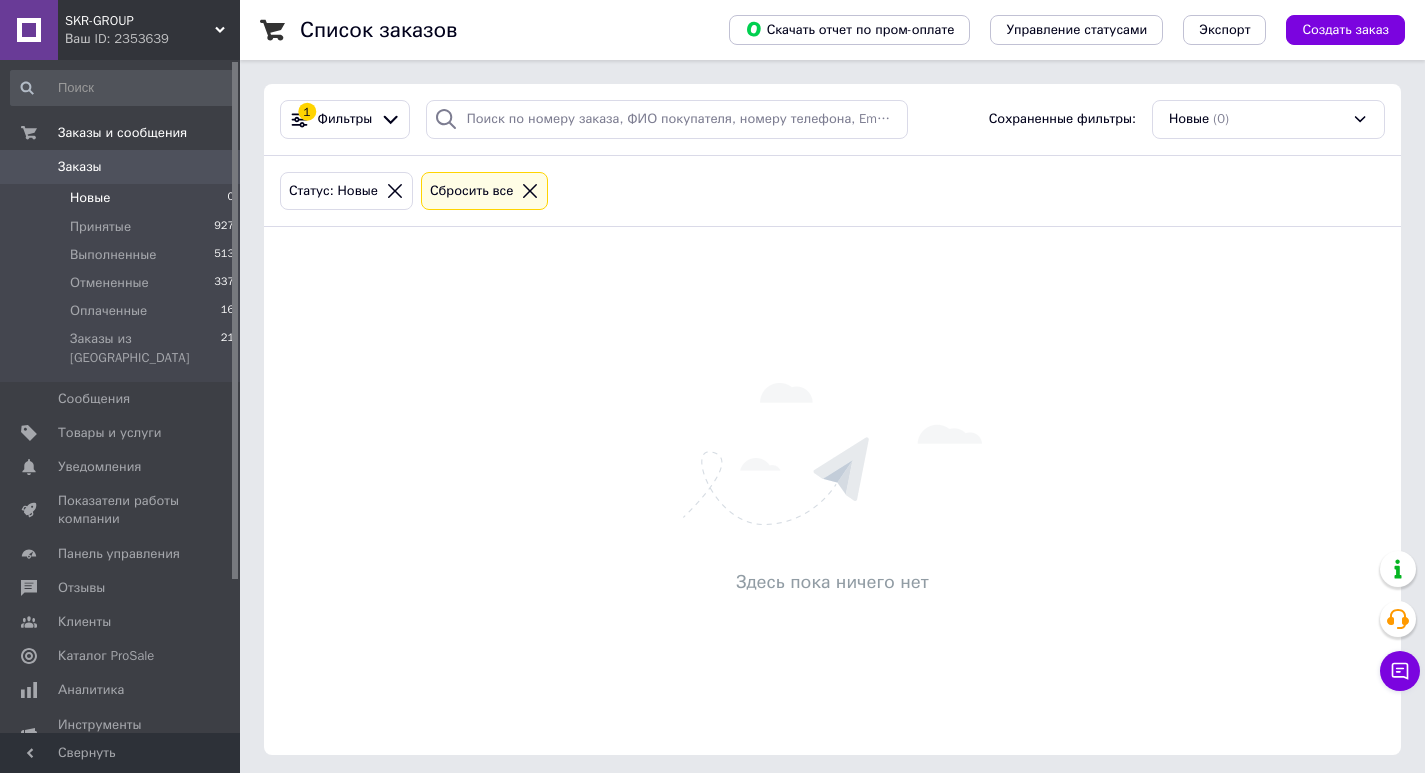 click on "Новые" at bounding box center (90, 198) 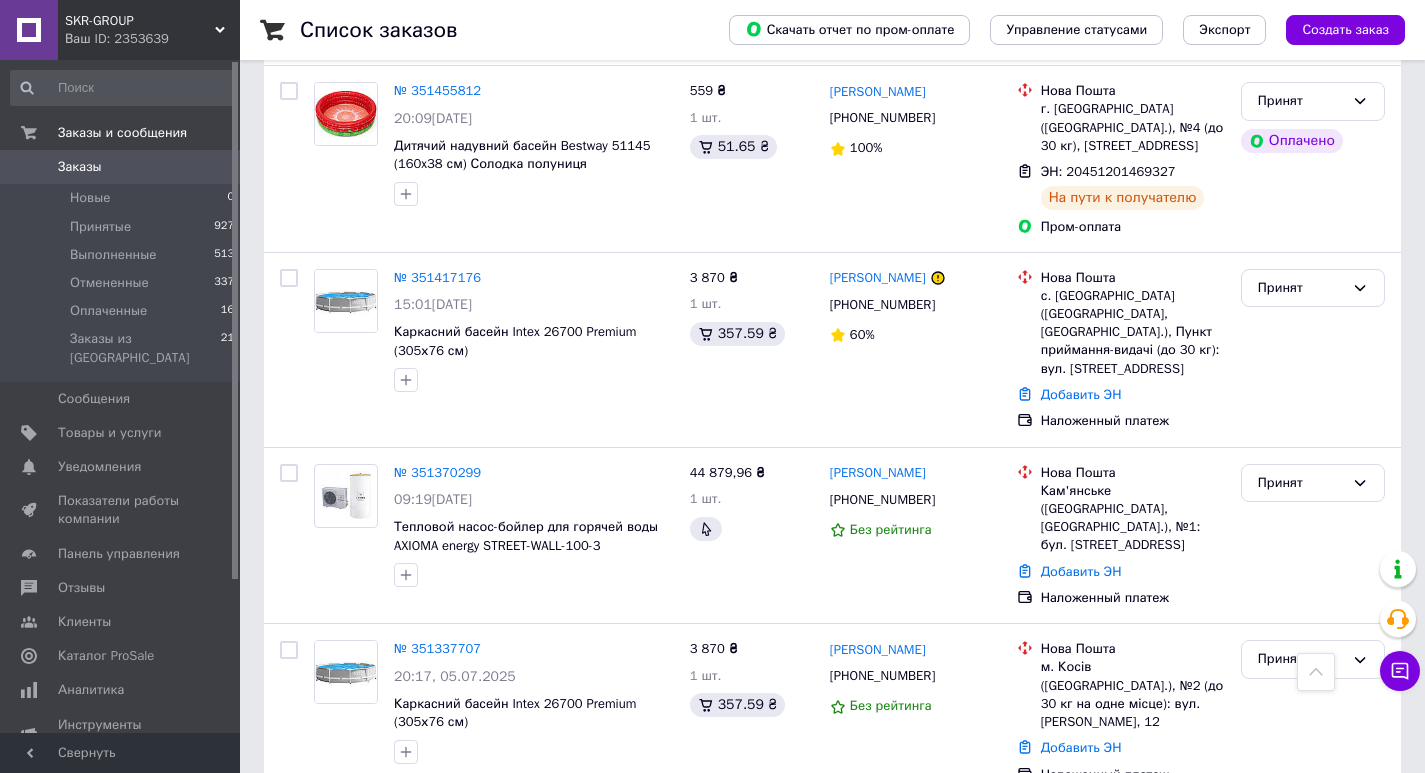 scroll, scrollTop: 2745, scrollLeft: 0, axis: vertical 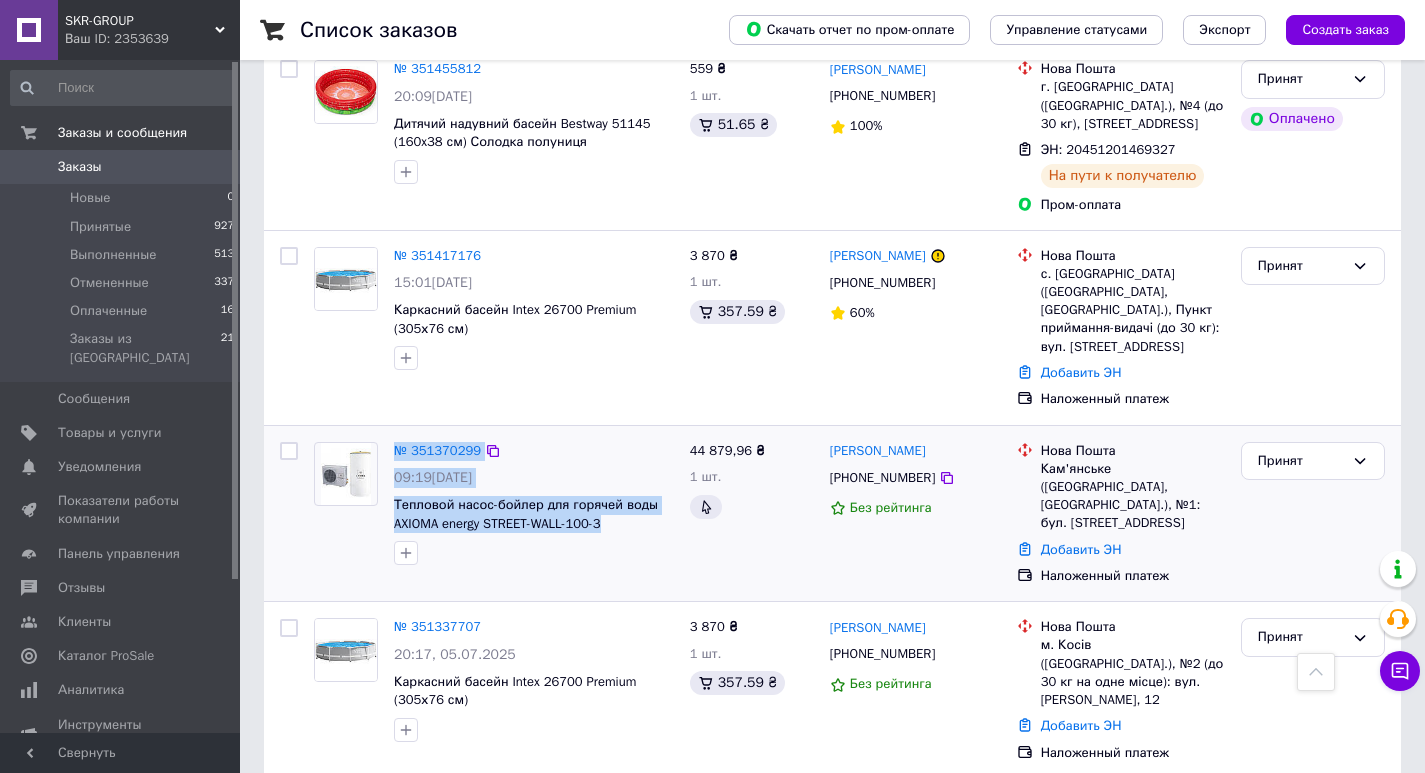 drag, startPoint x: 614, startPoint y: 470, endPoint x: 380, endPoint y: 460, distance: 234.21358 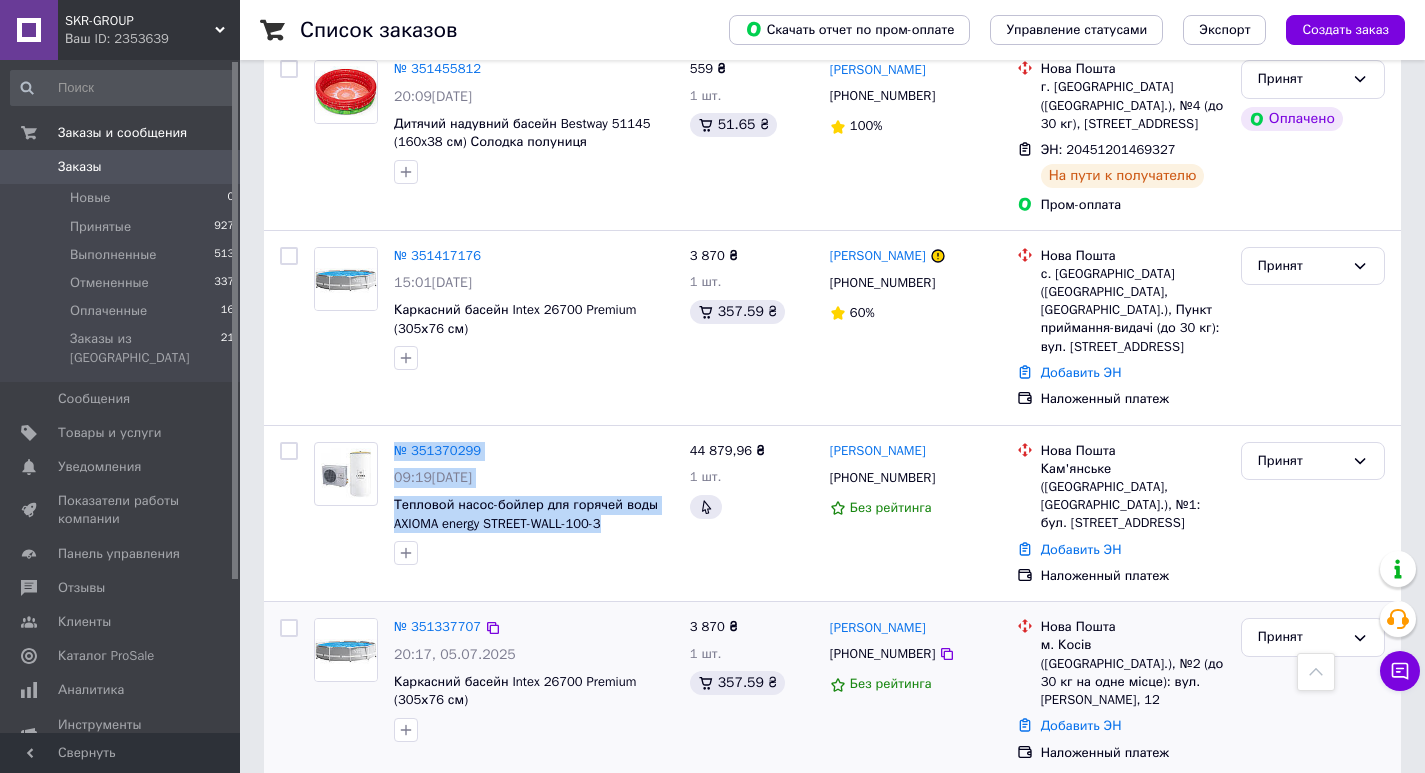 copy on "№ 351370299 09:19[DATE] Тепловой насос-бойлер для горячей воды AXIOMA energy STREET-WALL-100-3" 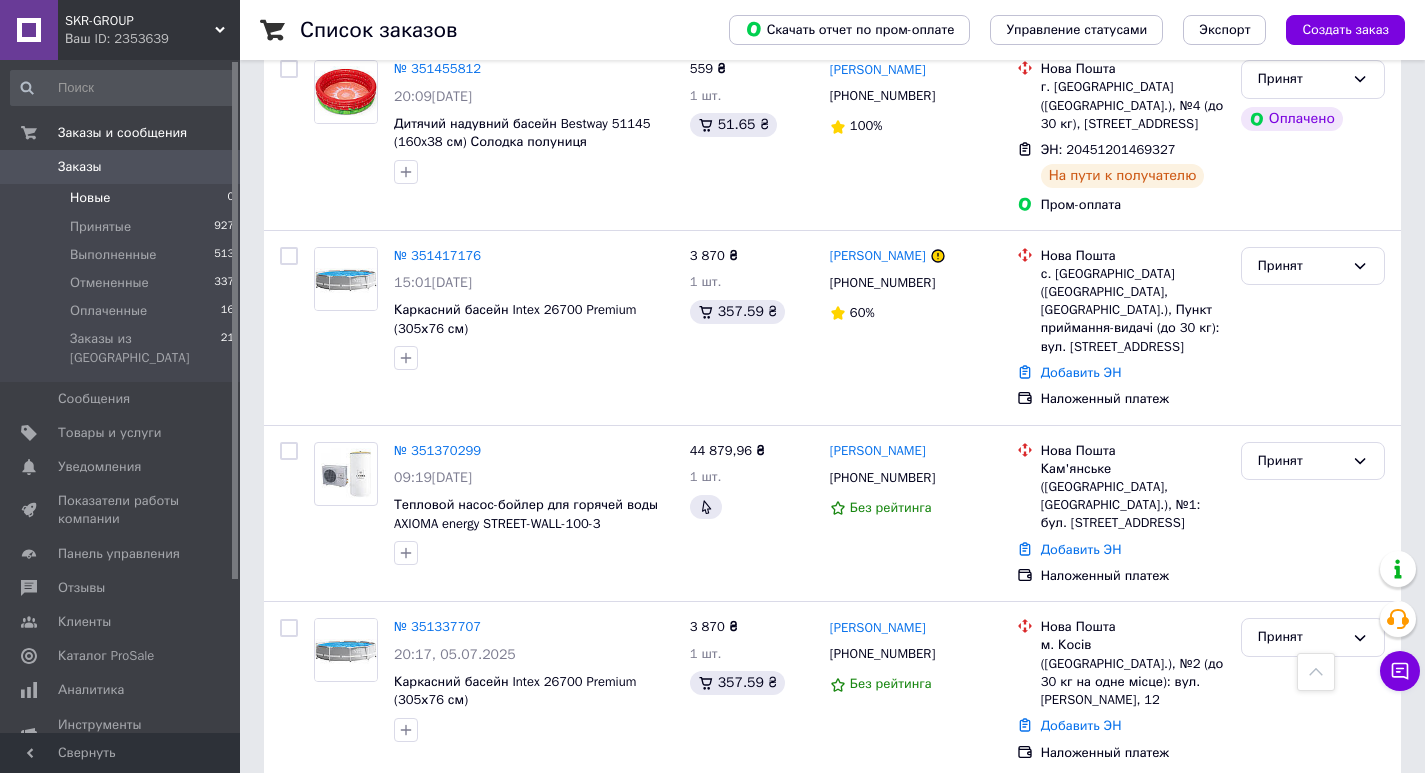 click on "Новые" at bounding box center (90, 198) 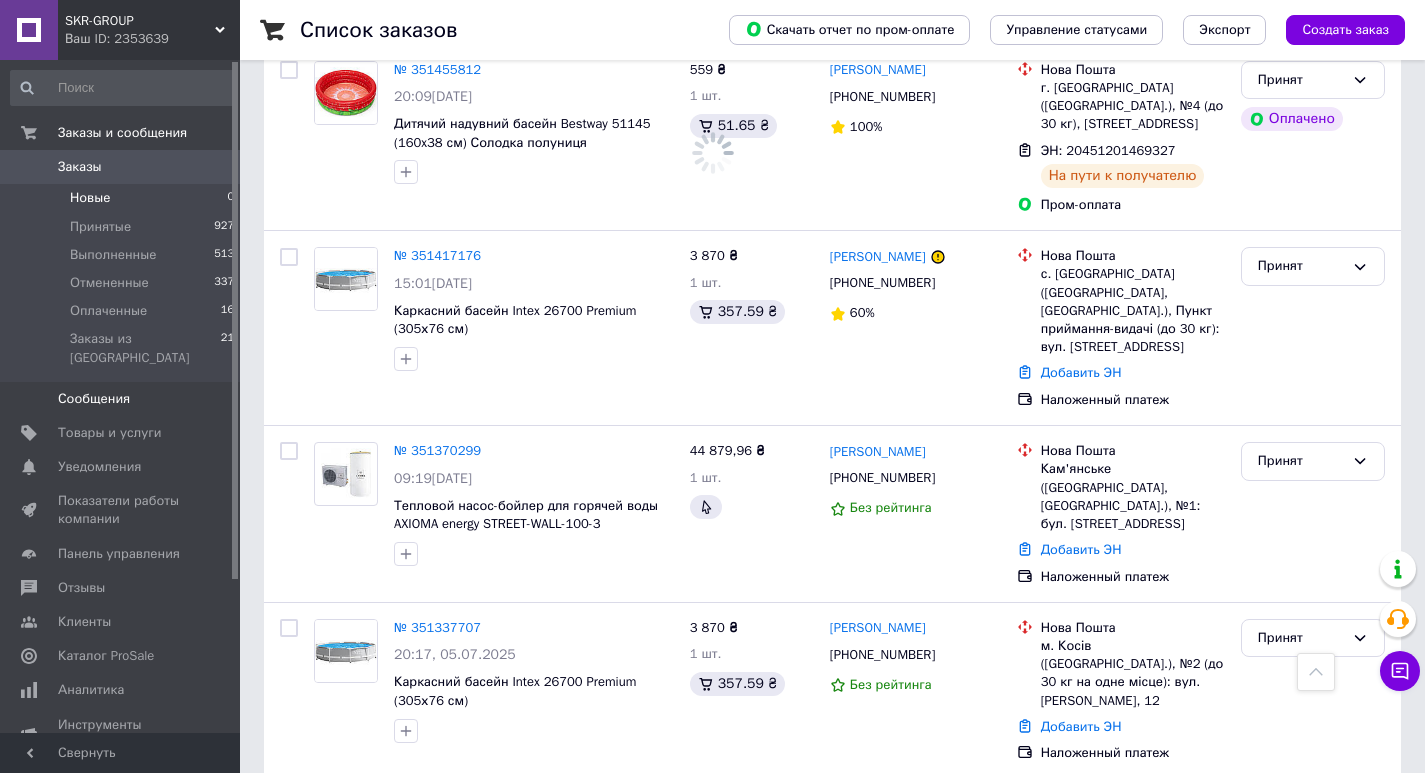 scroll, scrollTop: 0, scrollLeft: 0, axis: both 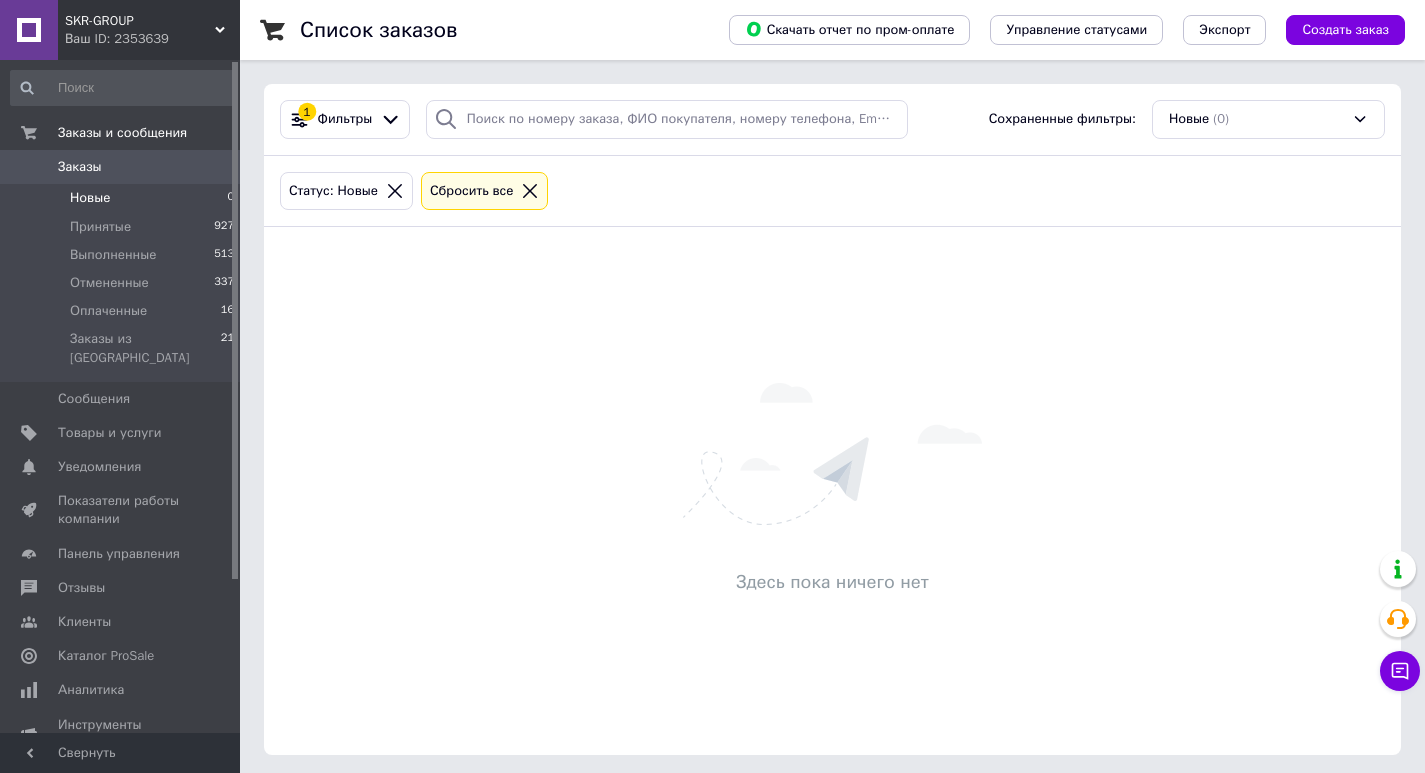 click on "Заказы" at bounding box center (80, 167) 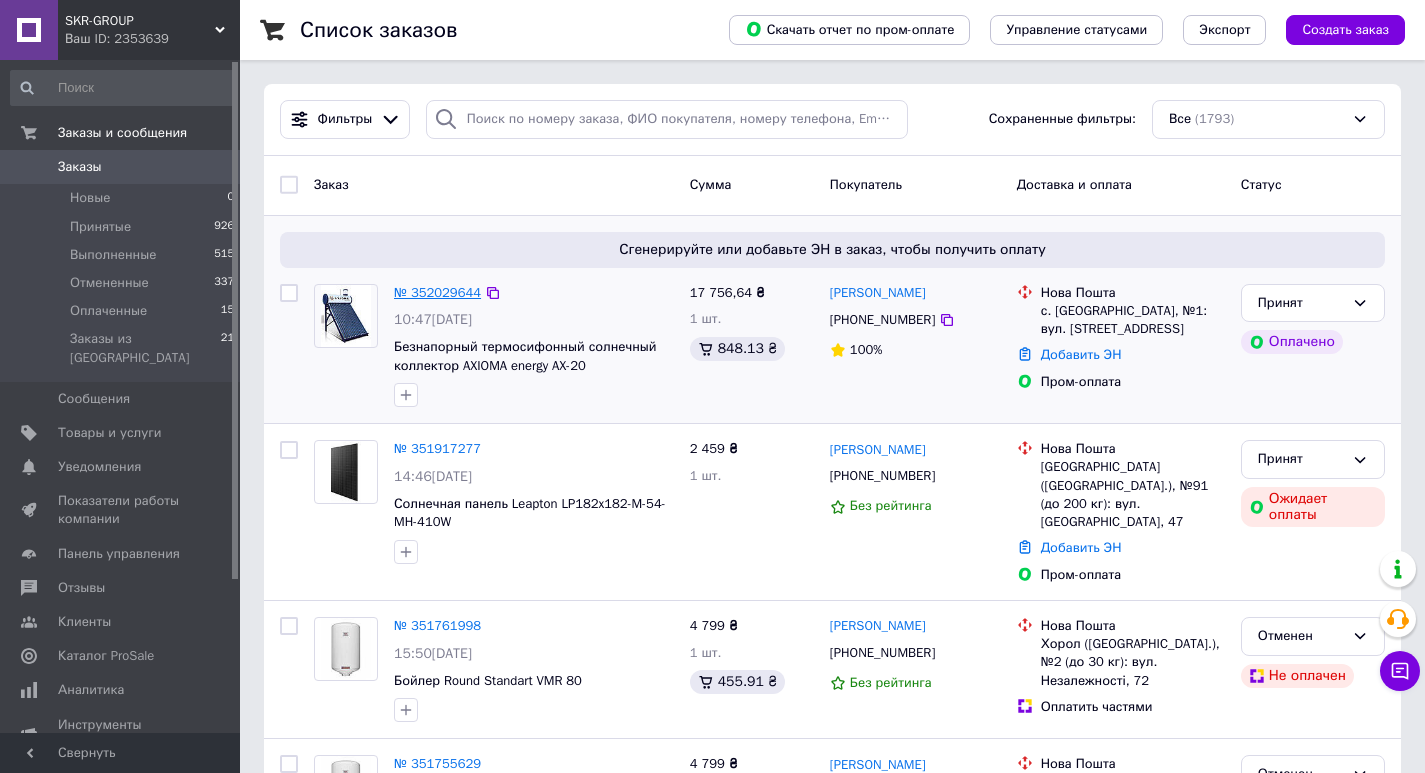 click on "№ 352029644" at bounding box center [437, 292] 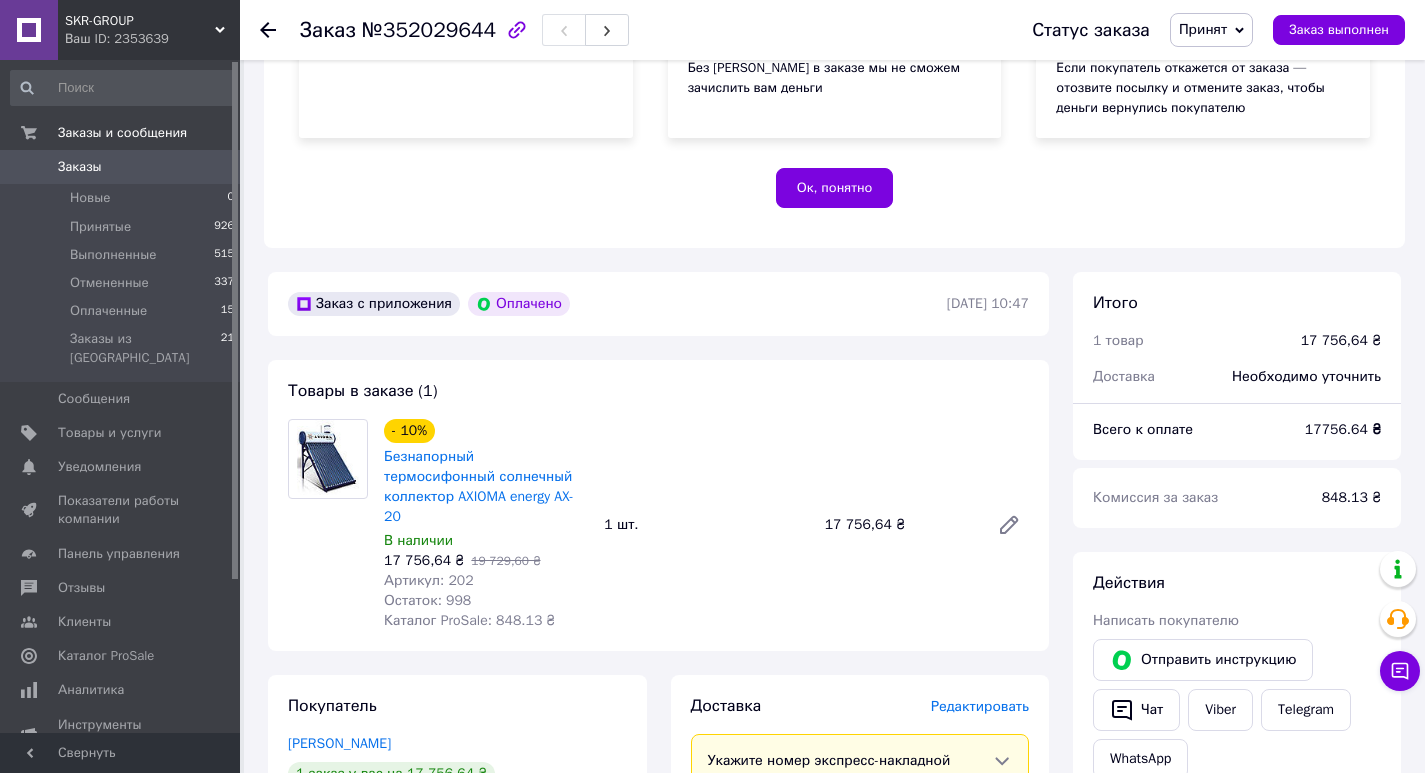scroll, scrollTop: 500, scrollLeft: 0, axis: vertical 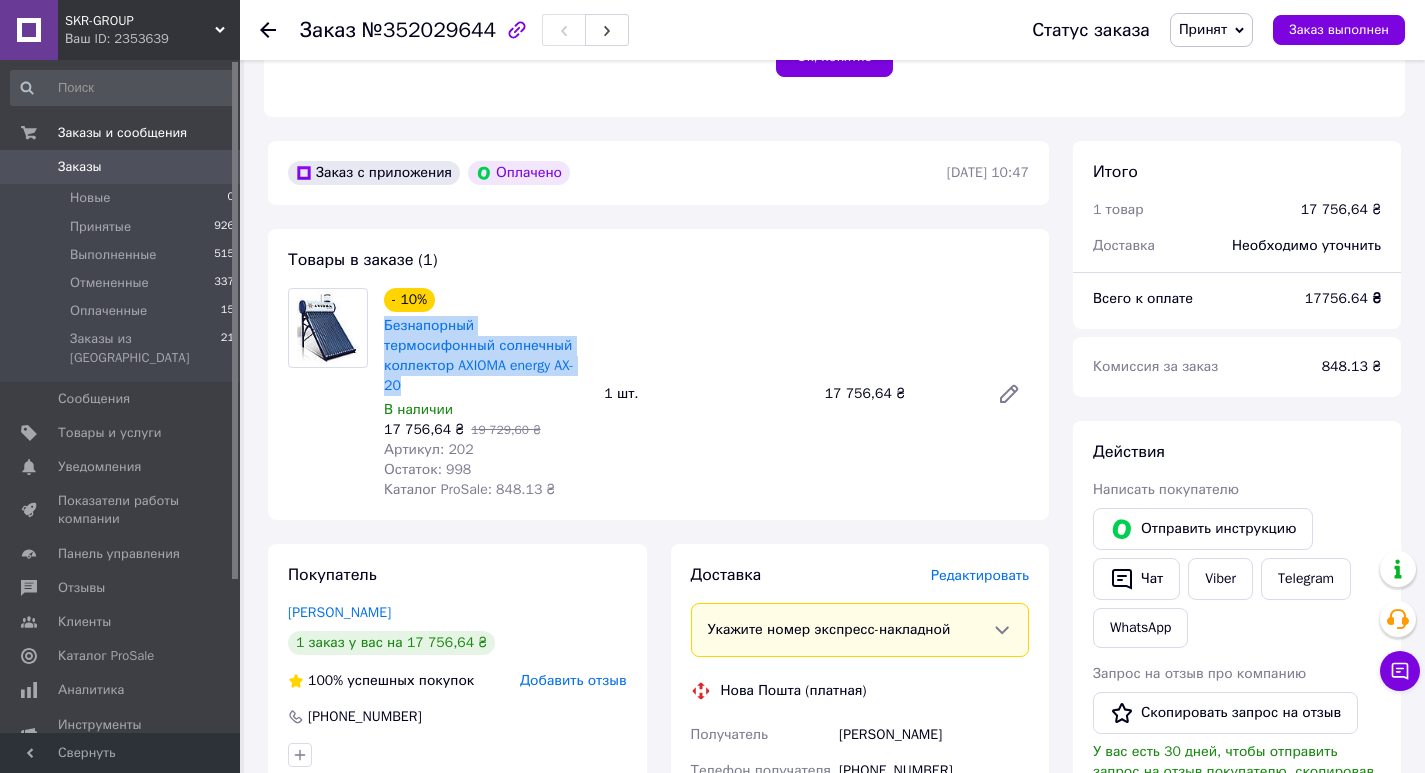 drag, startPoint x: 483, startPoint y: 368, endPoint x: 382, endPoint y: 332, distance: 107.22407 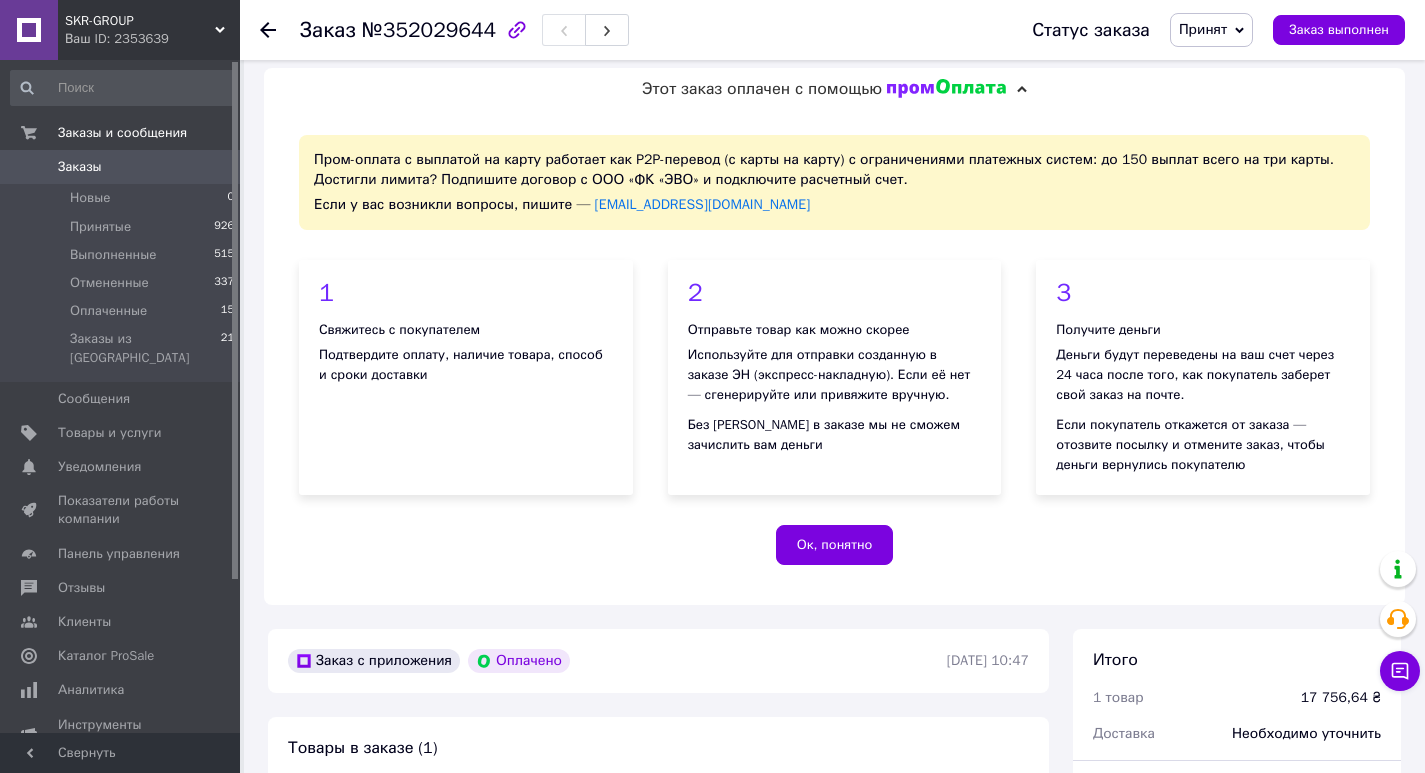 scroll, scrollTop: 0, scrollLeft: 0, axis: both 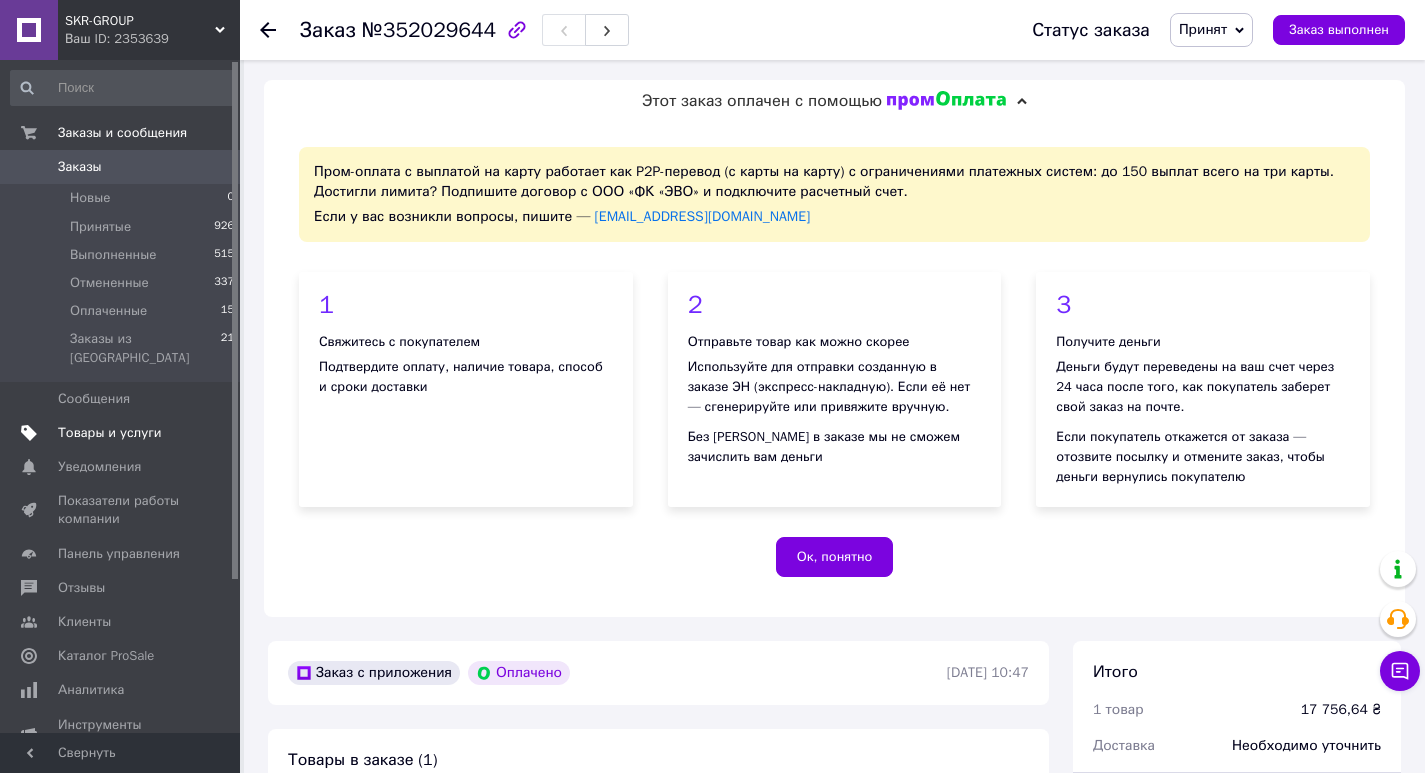 click on "Товары и услуги" at bounding box center (110, 433) 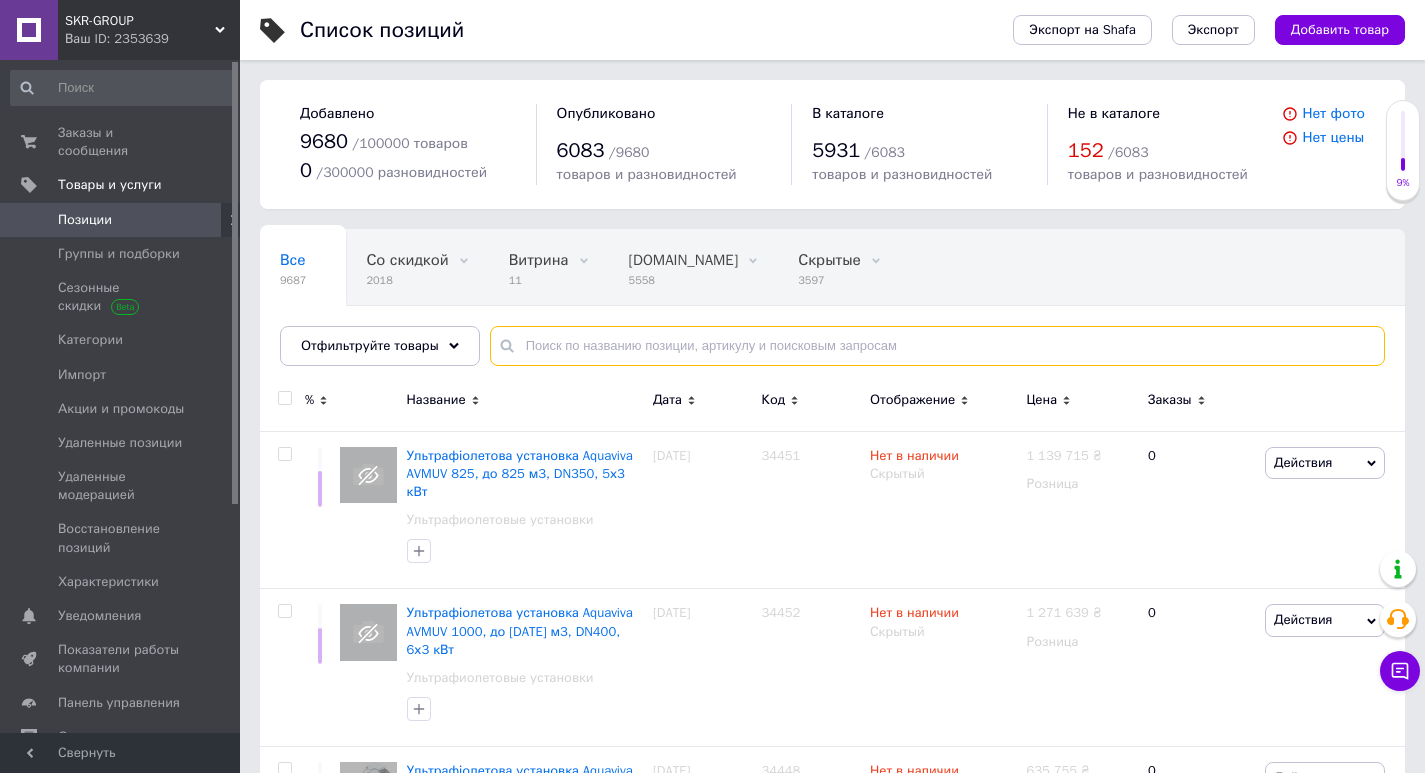 click at bounding box center (937, 346) 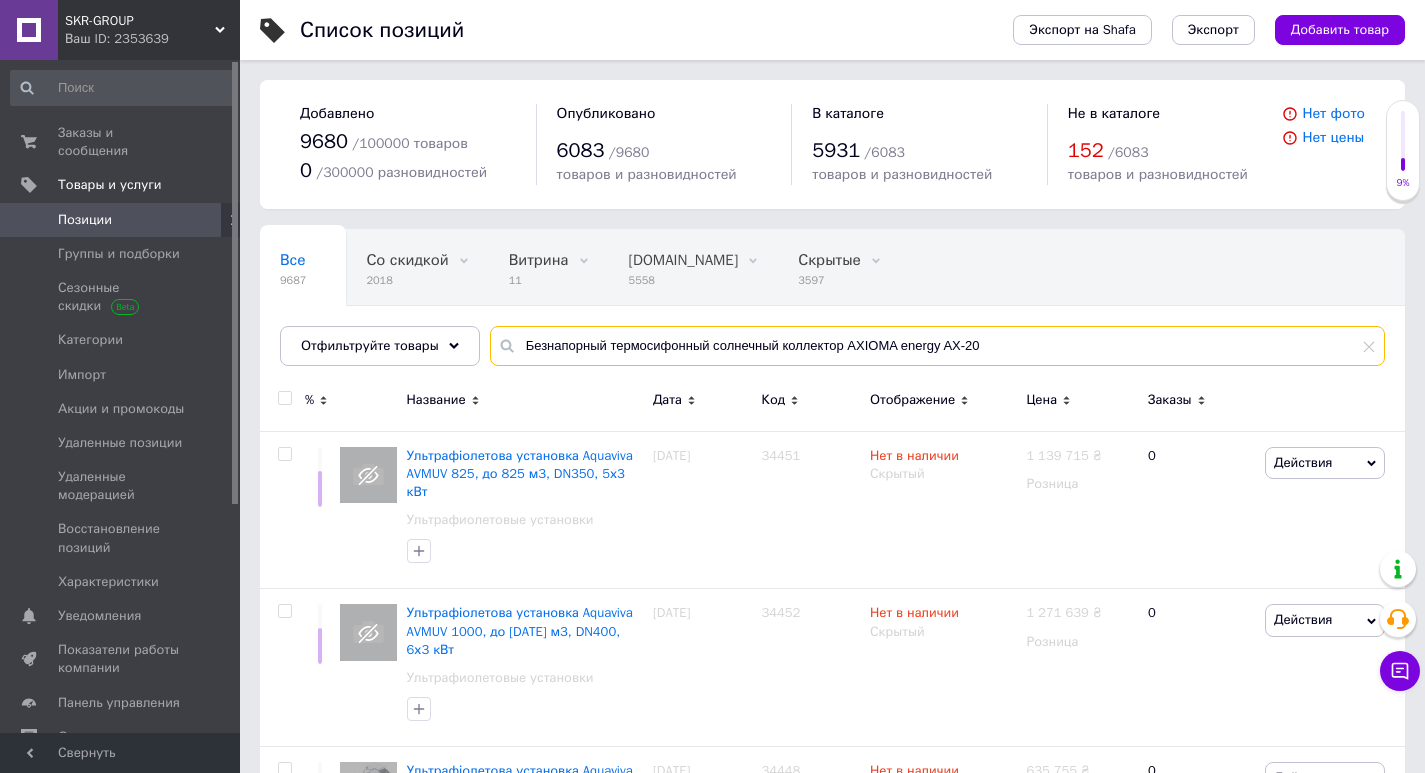 type on "Безнапорный термосифонный солнечный коллектор AXIOMA energy AX-20" 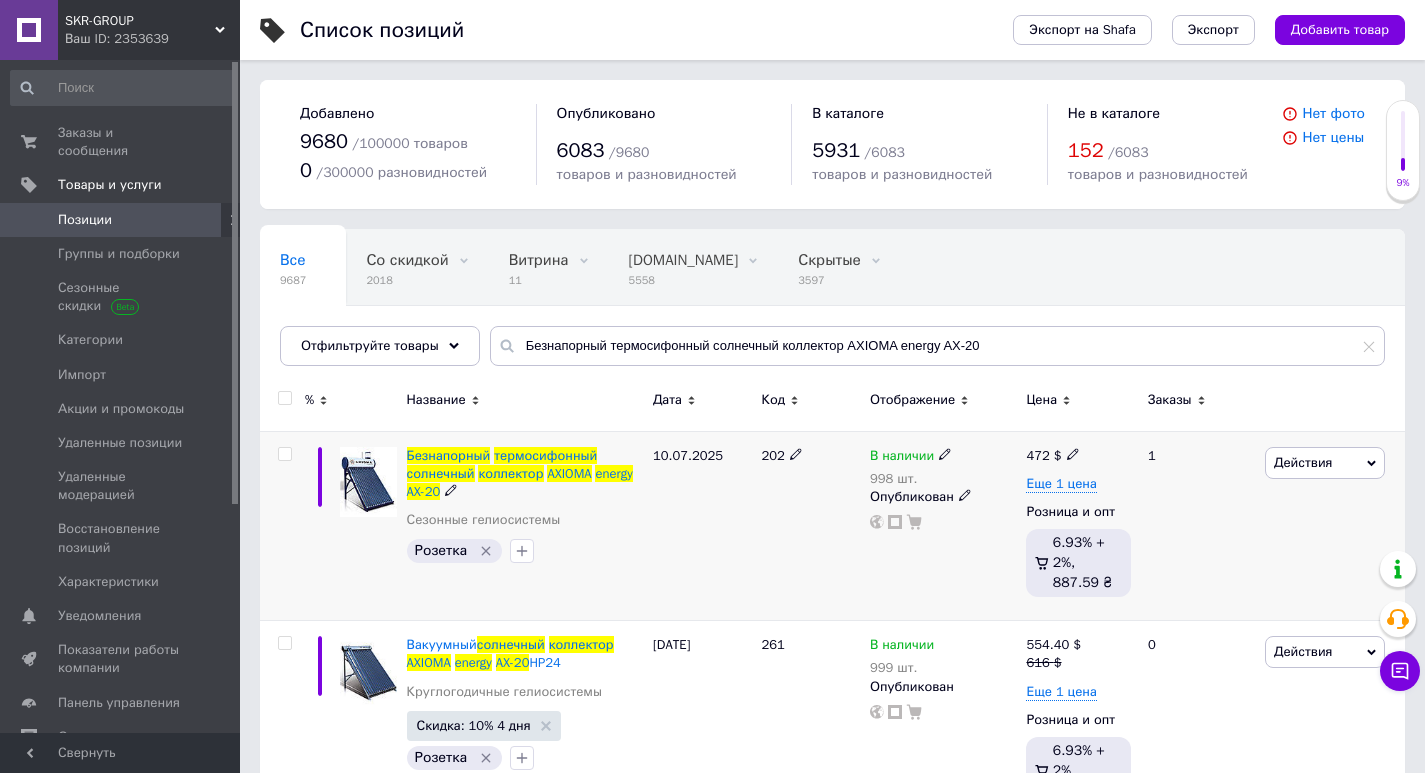 click 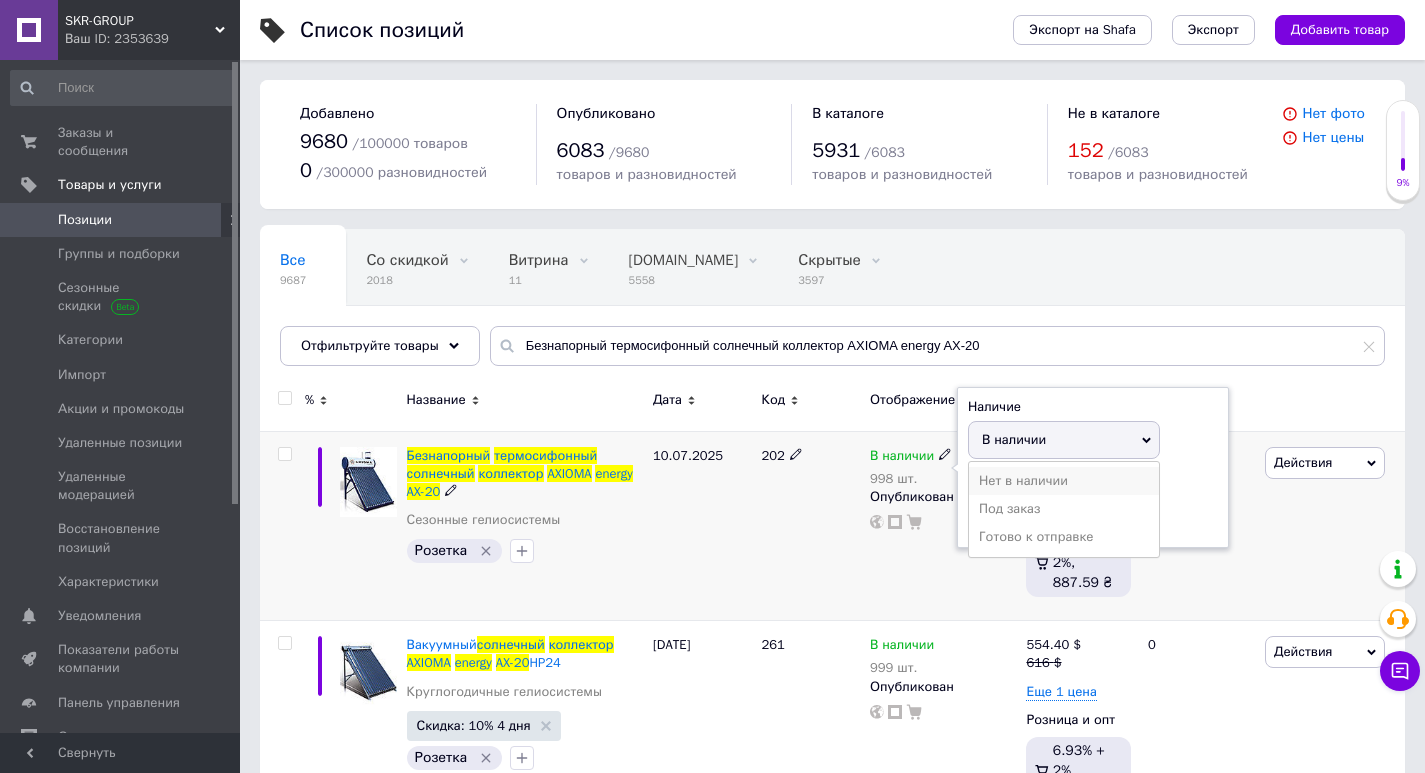 click on "Нет в наличии" at bounding box center [1064, 481] 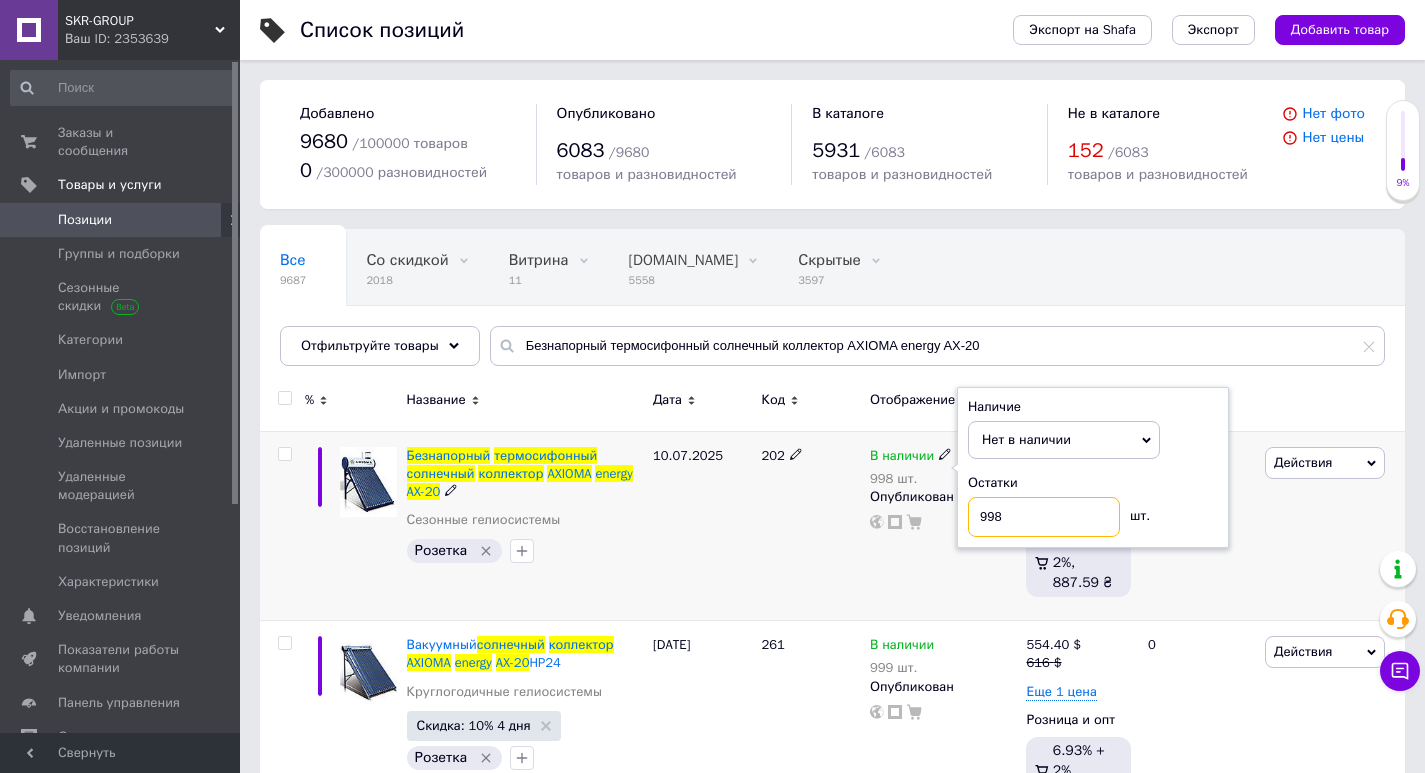 drag, startPoint x: 1010, startPoint y: 517, endPoint x: 889, endPoint y: 532, distance: 121.92621 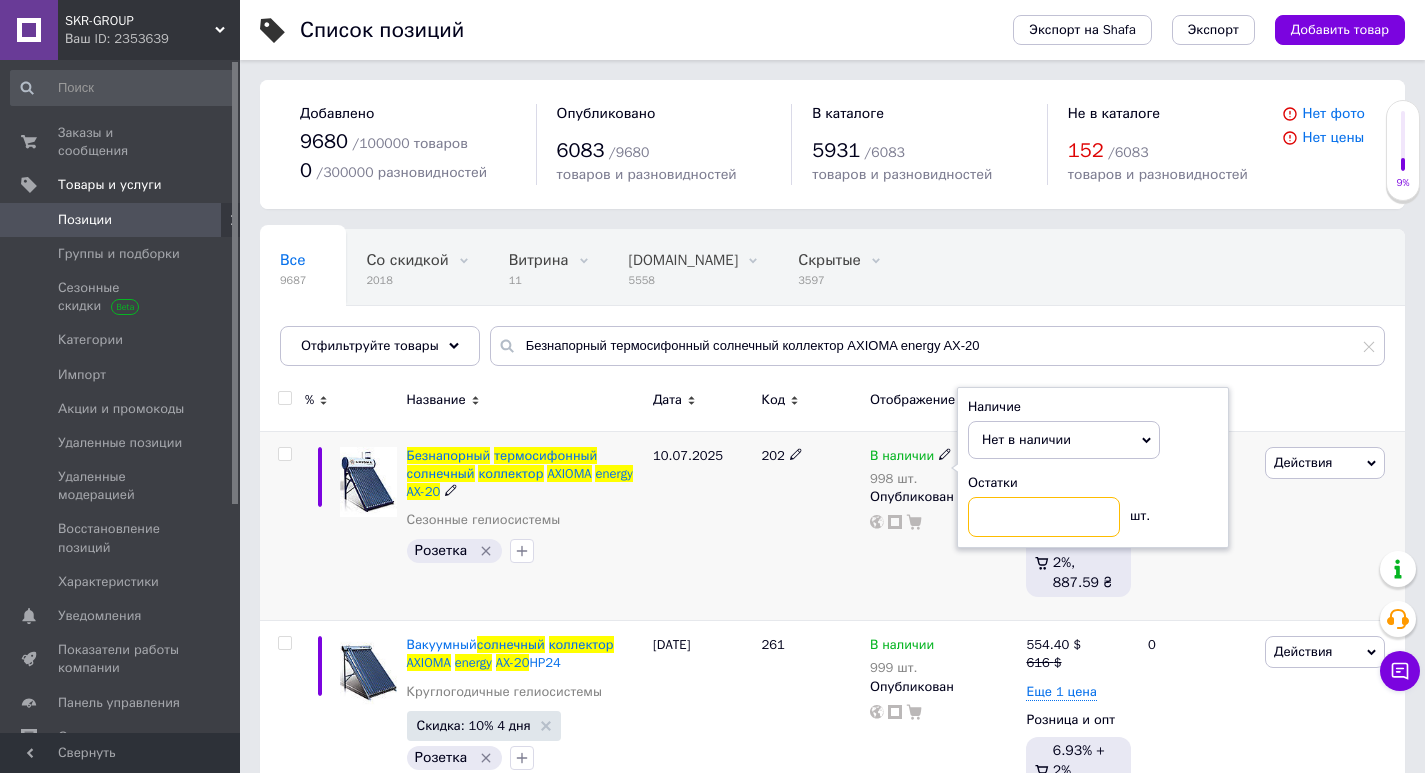 type 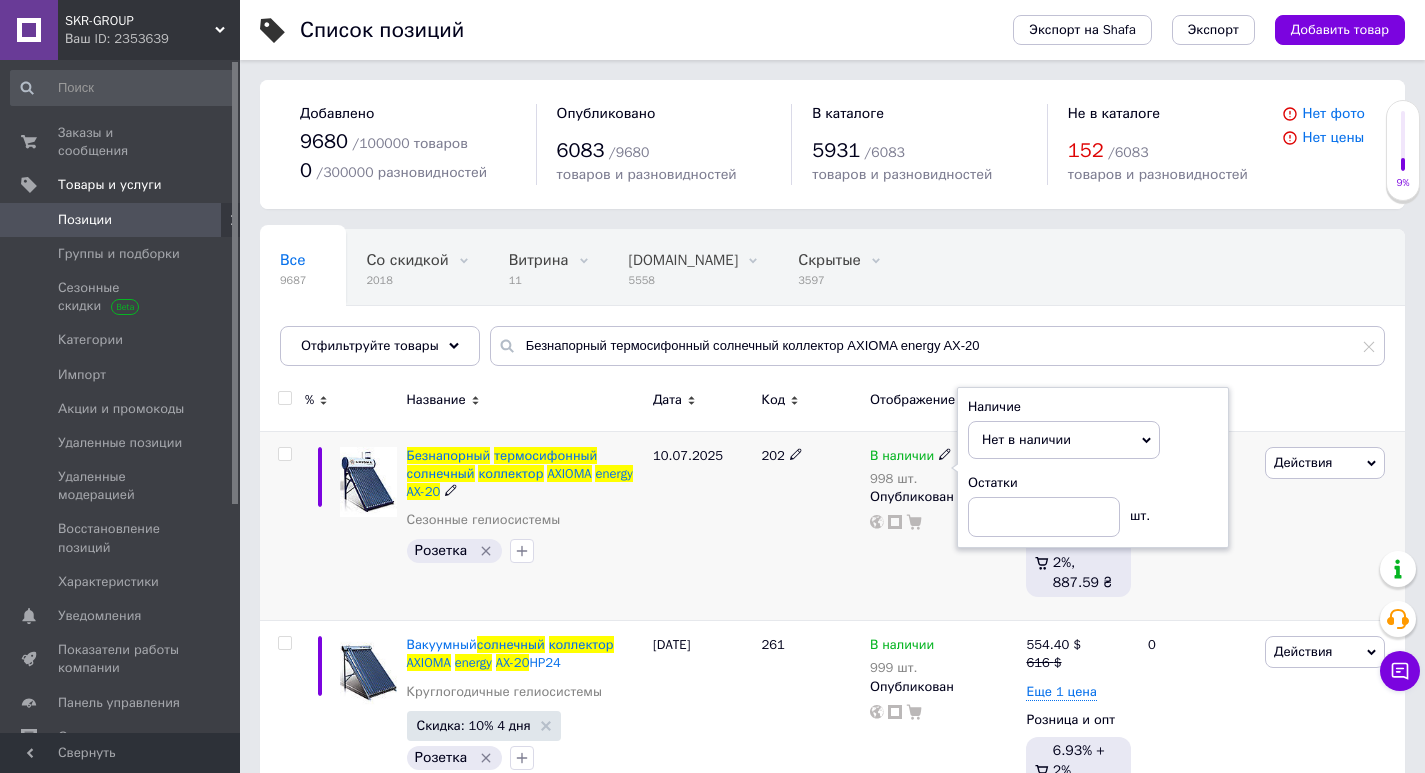 click on "Действия Редактировать Поднять в начало группы Копировать Скидка Подарок Сопутствующие Скрыть Ярлык Добавить на витрину Добавить в кампанию Каталог ProSale Удалить" at bounding box center (1332, 526) 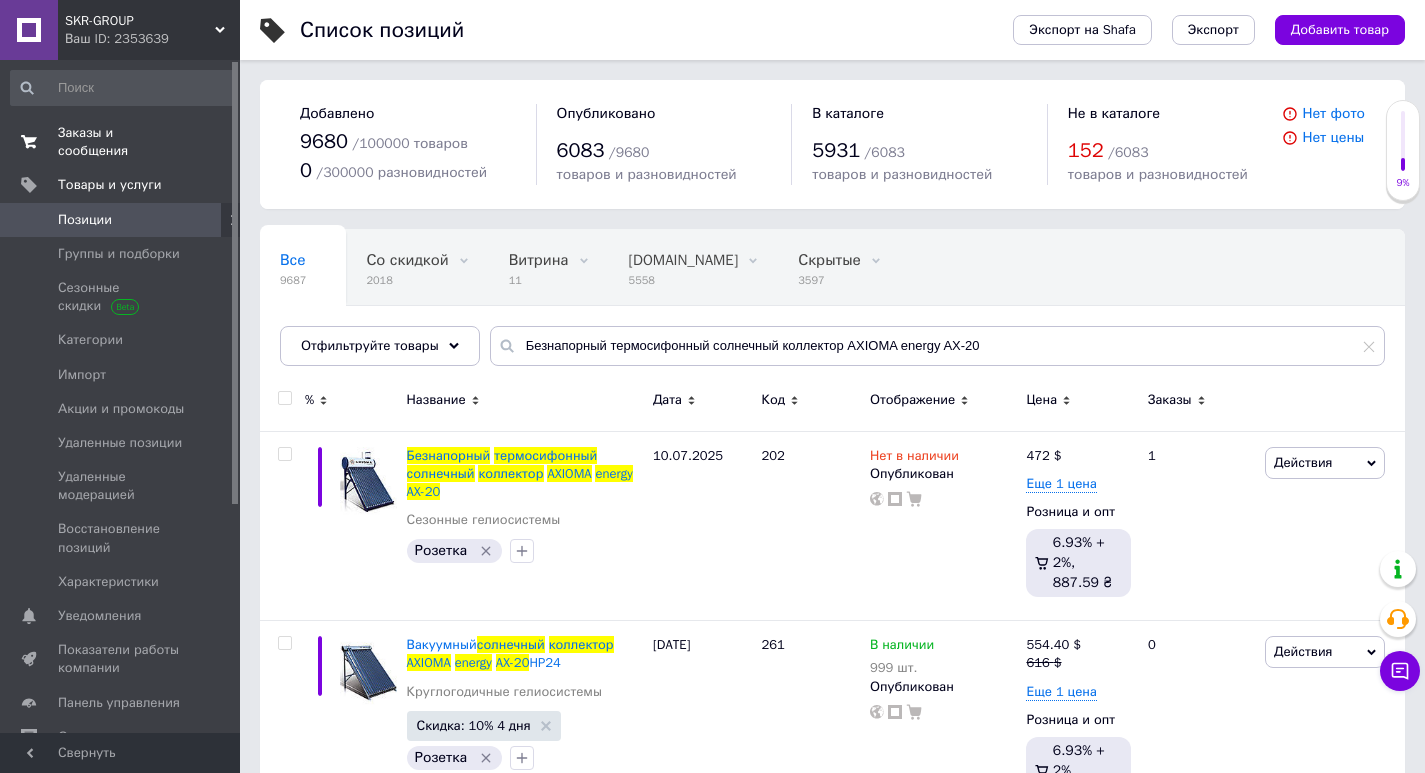 click on "Заказы и сообщения" at bounding box center [121, 142] 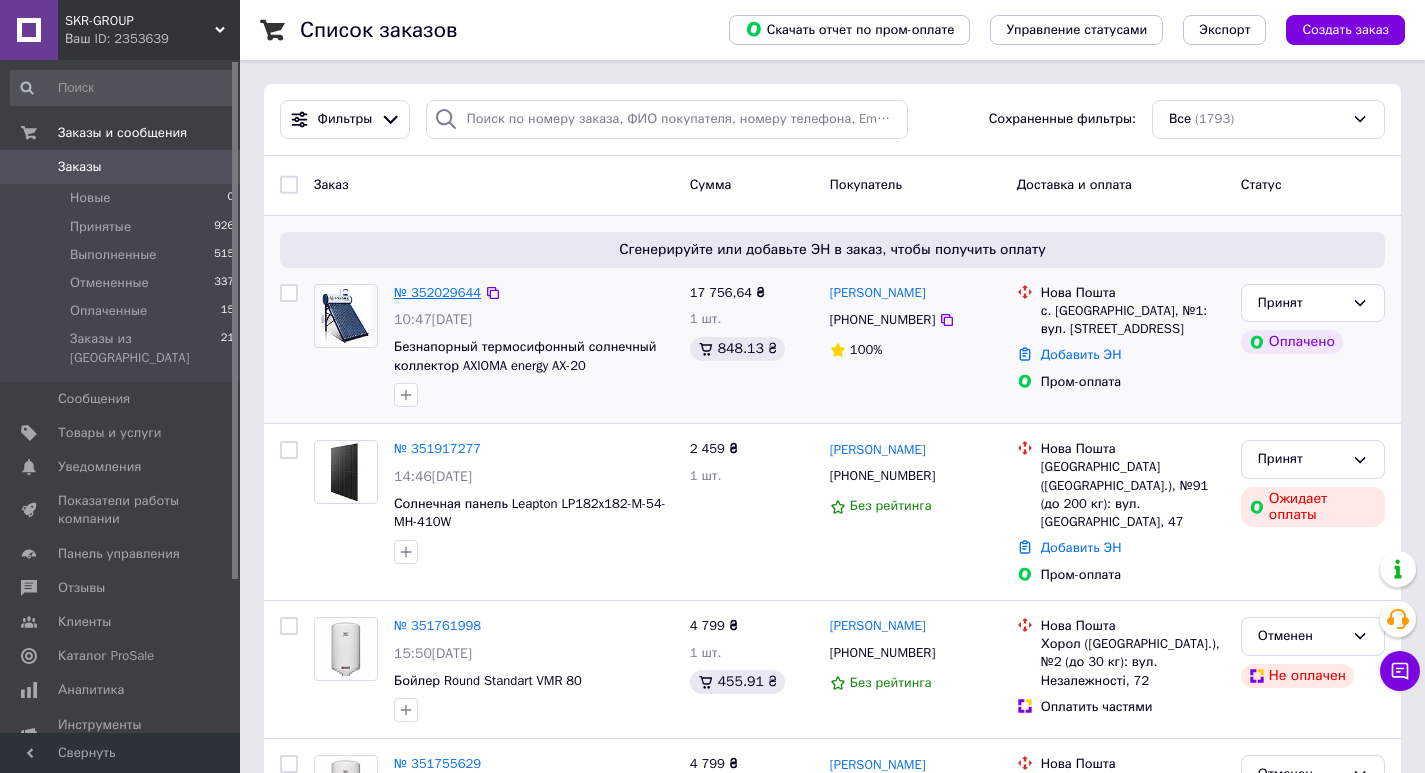 click on "№ 352029644" at bounding box center (437, 292) 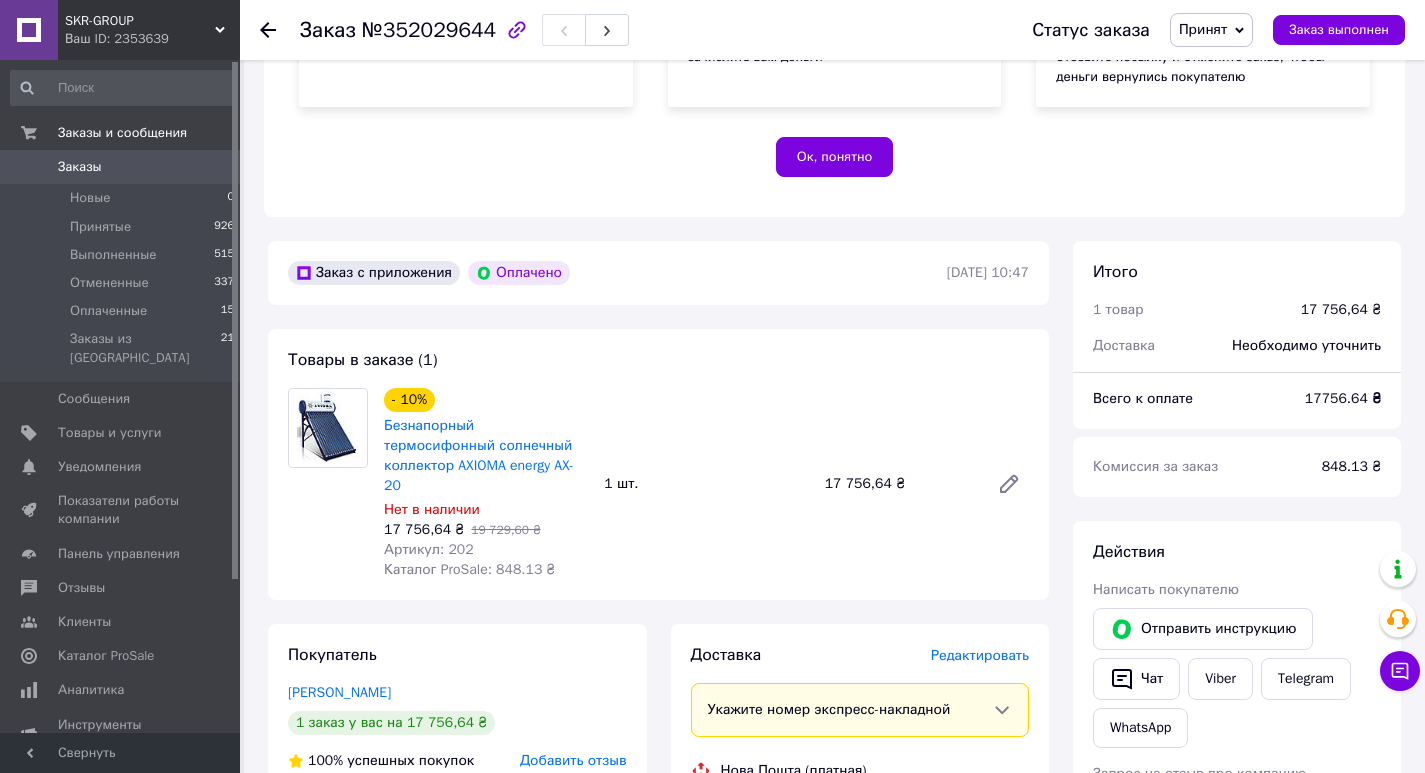 scroll, scrollTop: 0, scrollLeft: 0, axis: both 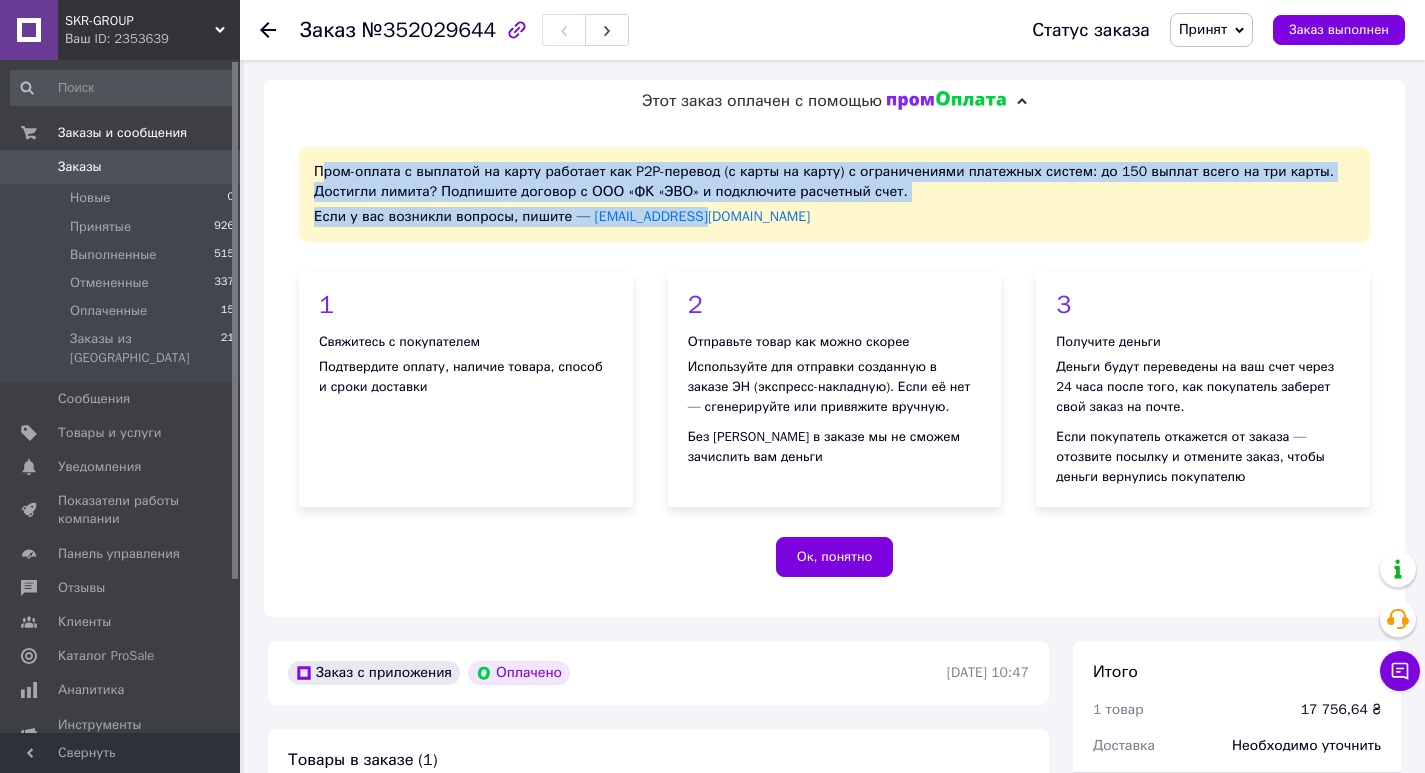 drag, startPoint x: 713, startPoint y: 219, endPoint x: 320, endPoint y: 166, distance: 396.55768 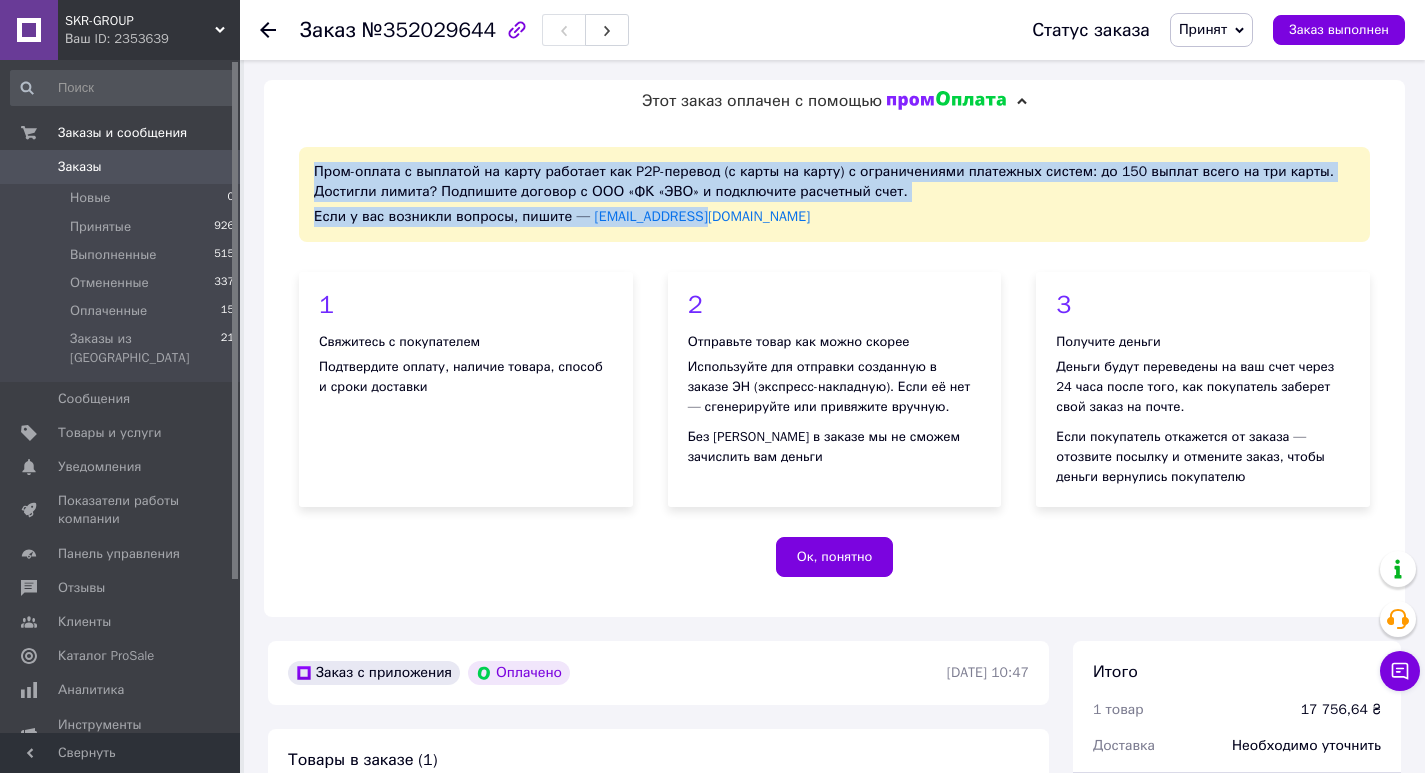click on "Пром-оплата с выплатой на карту работает как P2P-перевод
(с карты на карту) с ограничениями платежных систем: до 150
выплат всего на три карты. Достигли лимита? Подпишите договор
с ООО «ФК «ЭВО» и подключите расчетный счет. Если у вас возникли вопросы, пишите —   [EMAIL_ADDRESS][DOMAIN_NAME]" at bounding box center [834, 194] 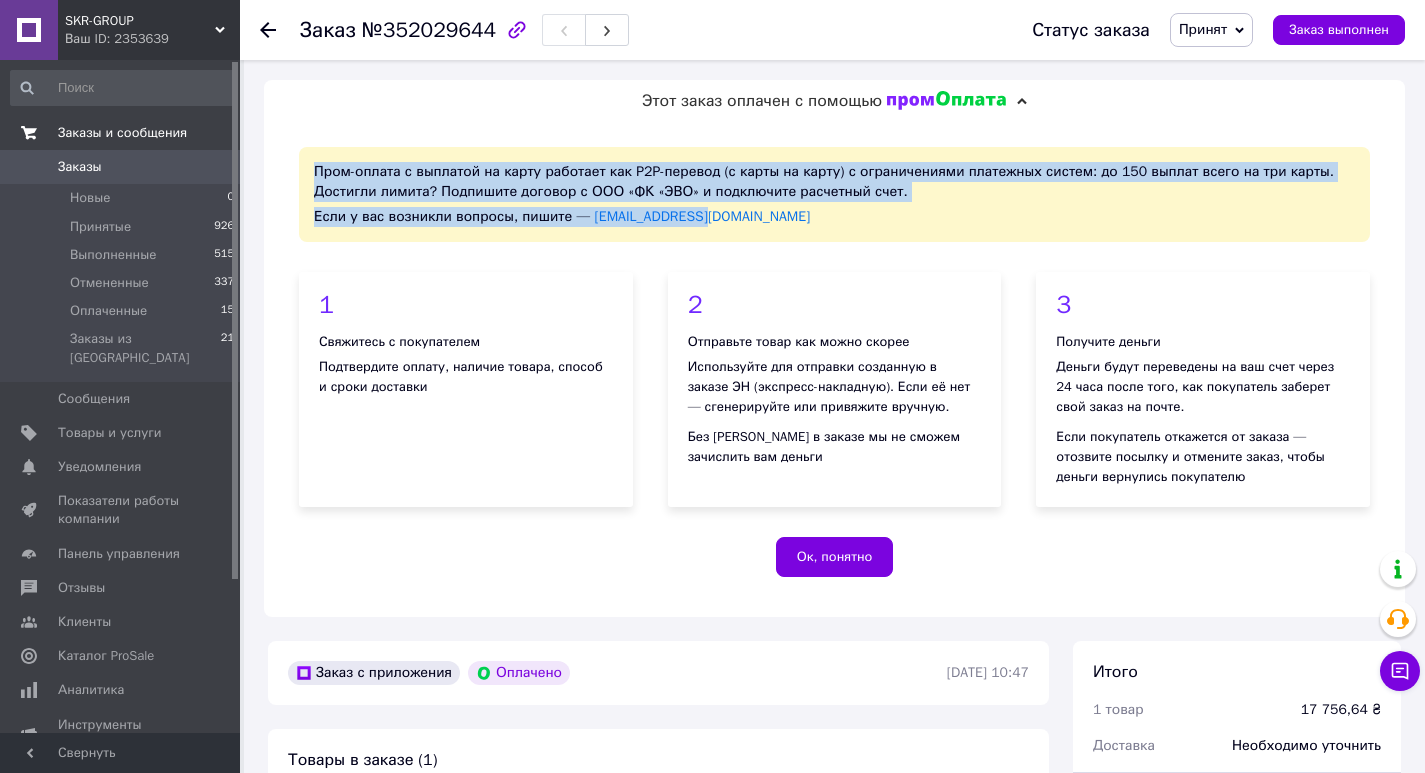 click on "Заказы и сообщения" at bounding box center (122, 133) 